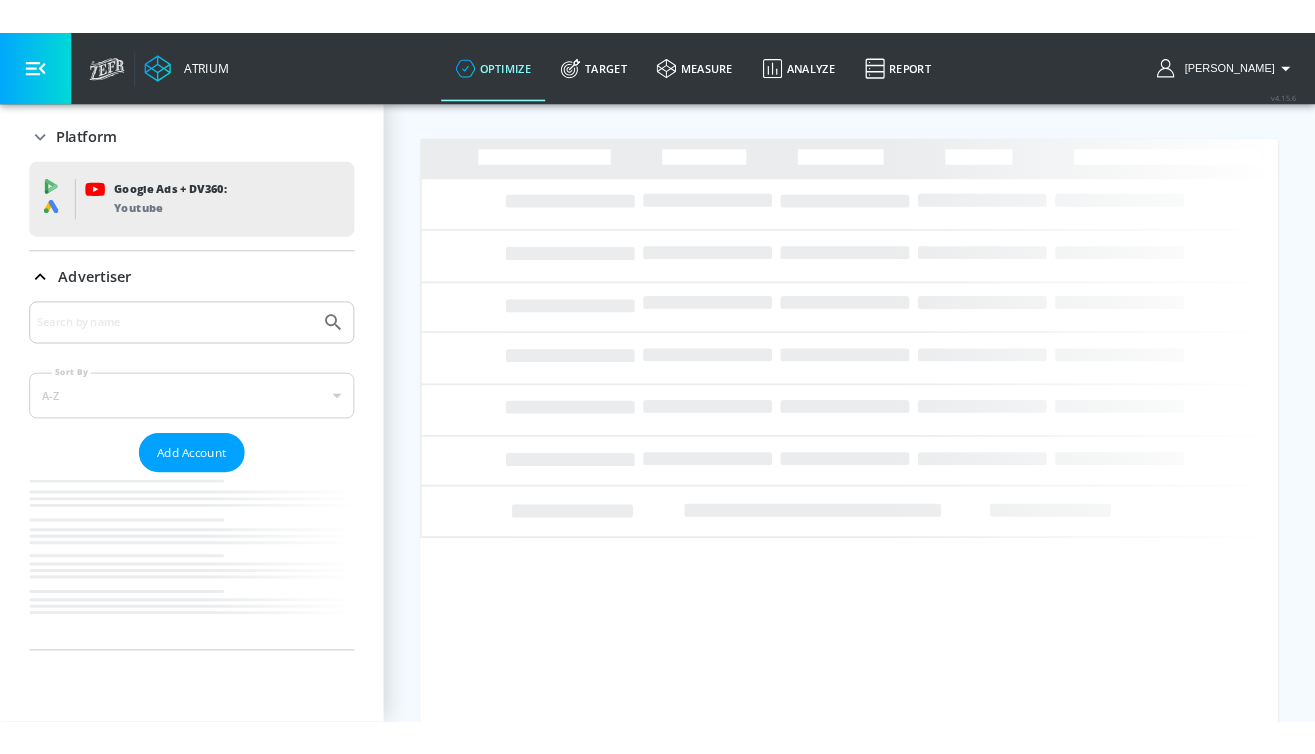 scroll, scrollTop: 0, scrollLeft: 0, axis: both 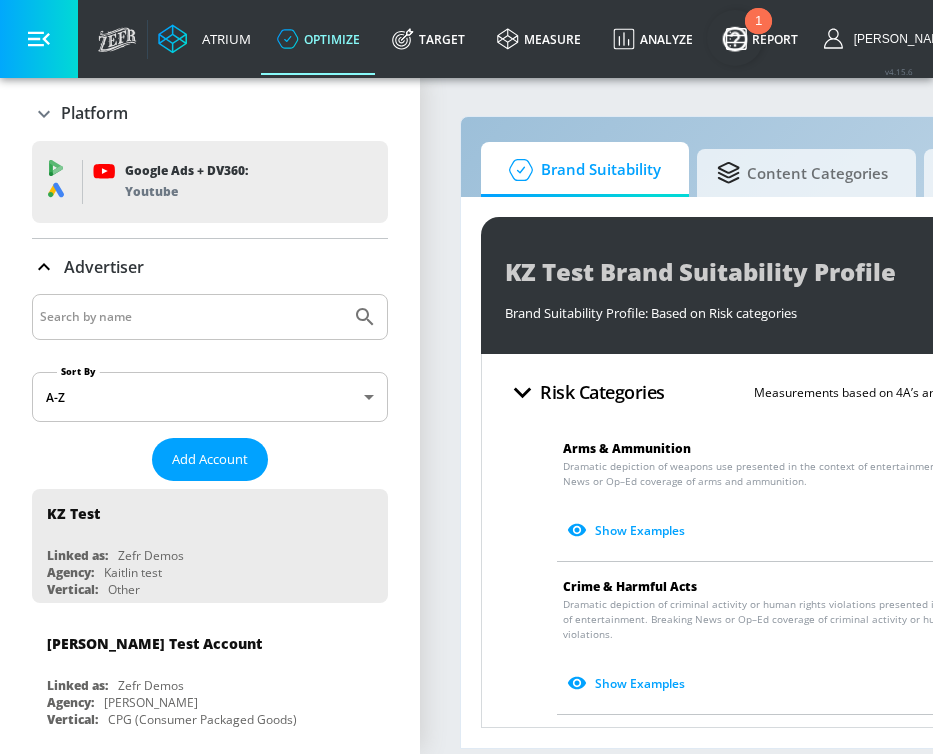 click at bounding box center [191, 317] 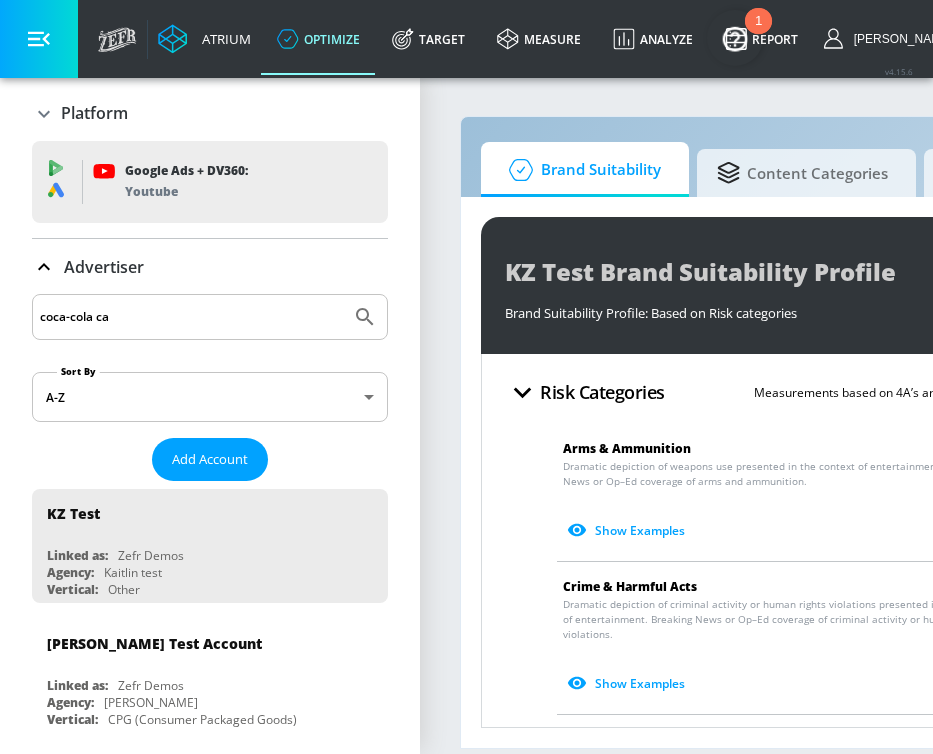 type on "coca-cola ca" 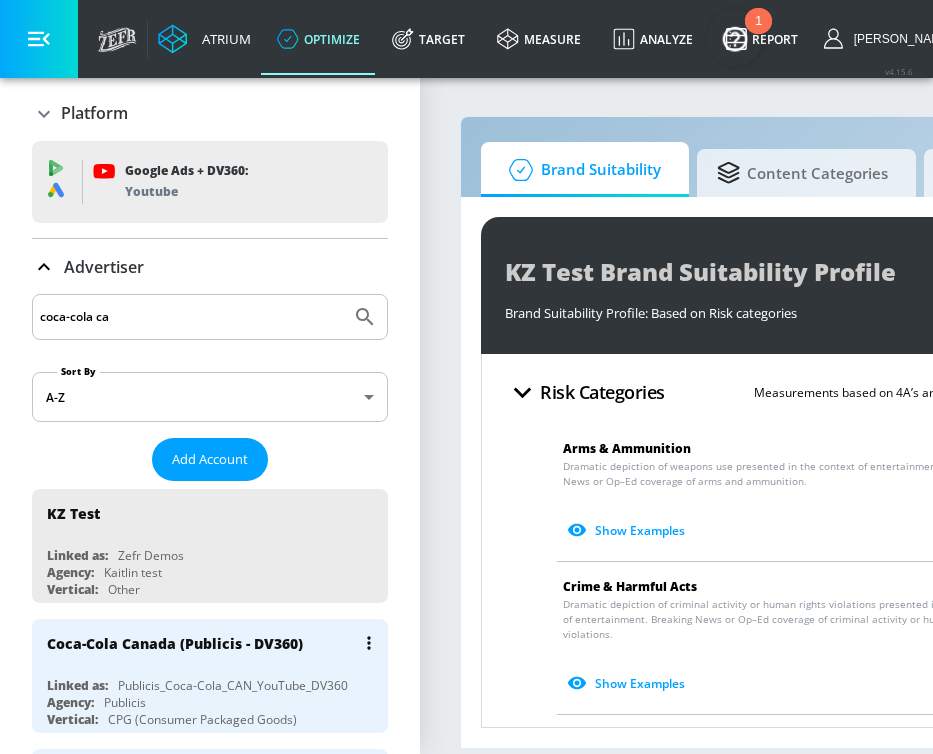 click on "Coca-Cola Canada (Publicis - DV360)" at bounding box center (175, 643) 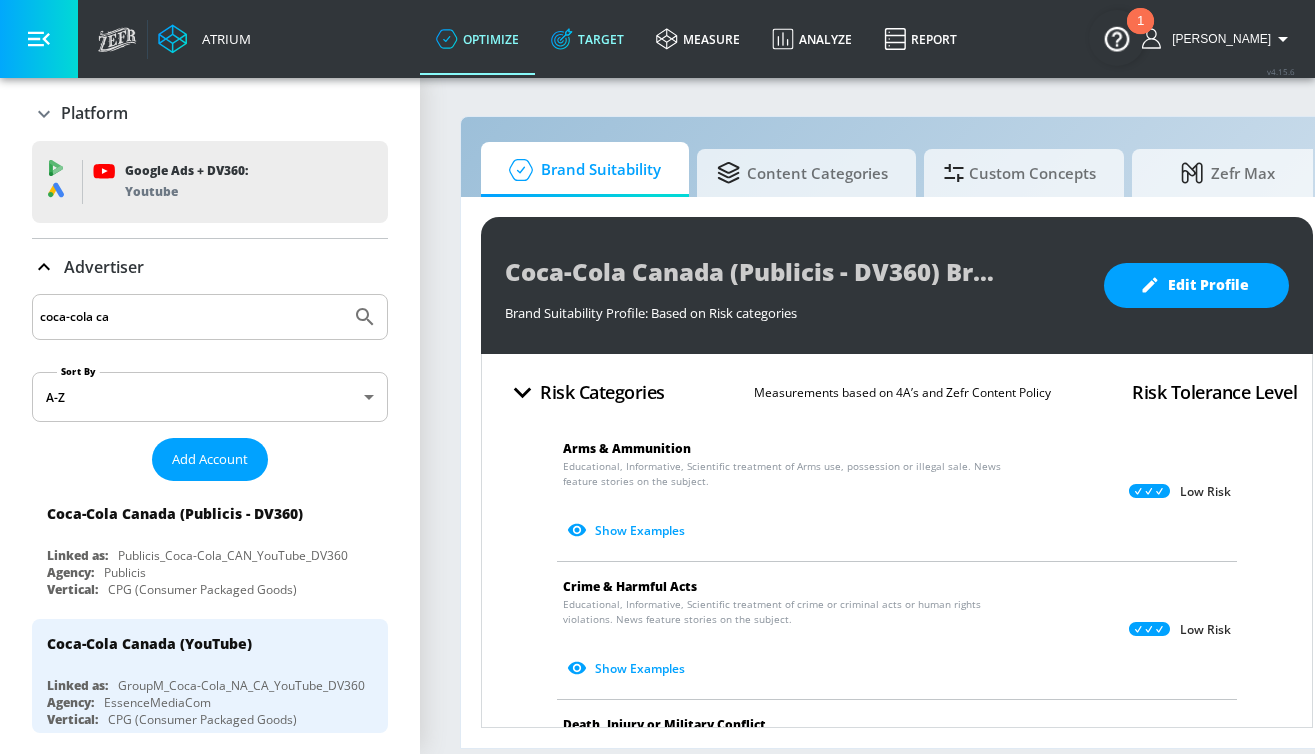 click on "Target" at bounding box center [587, 39] 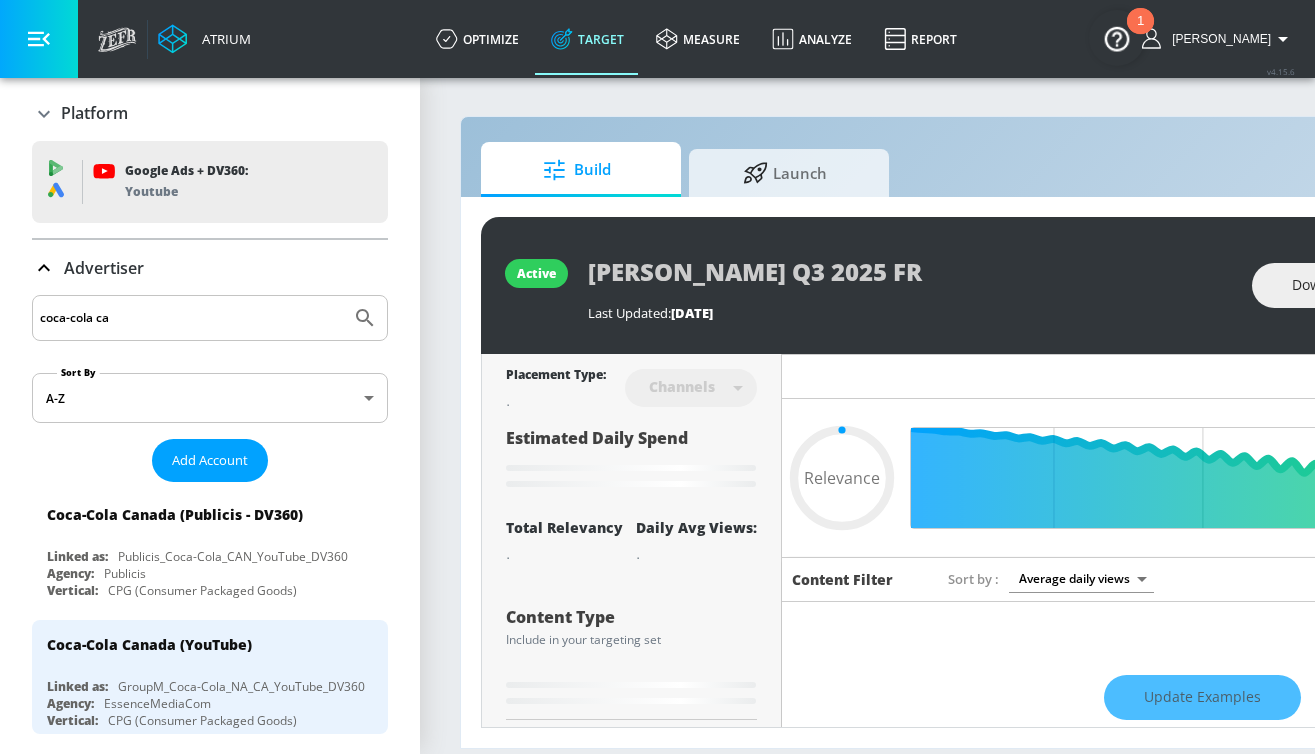 click 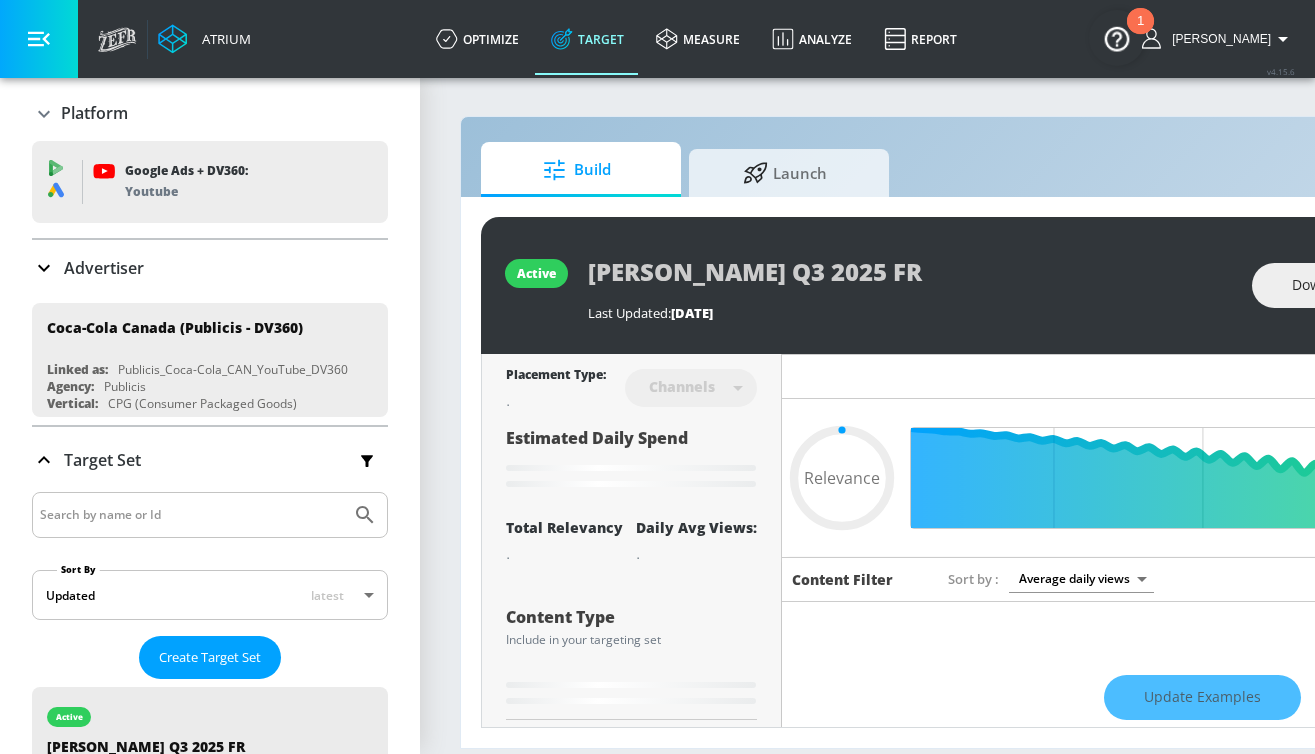 type on "0.78" 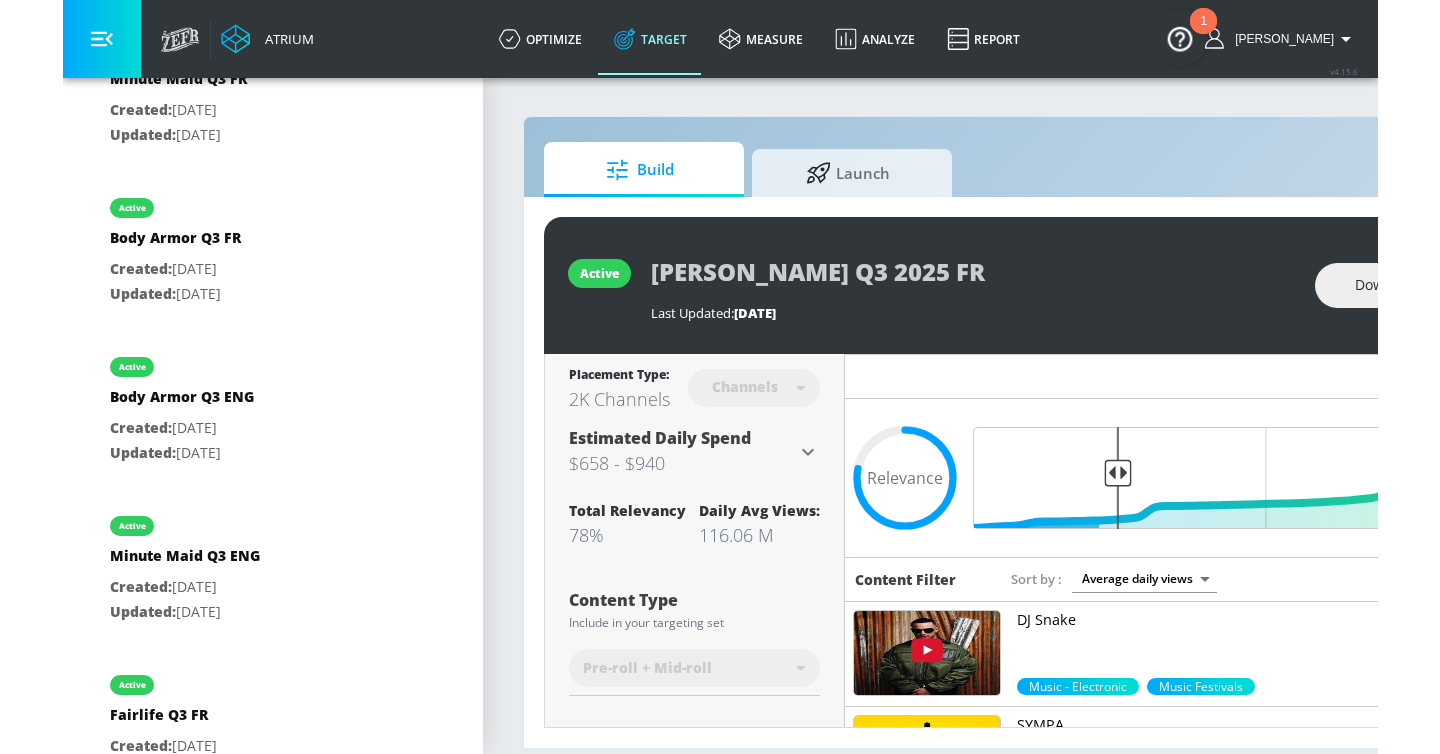 scroll, scrollTop: 2463, scrollLeft: 0, axis: vertical 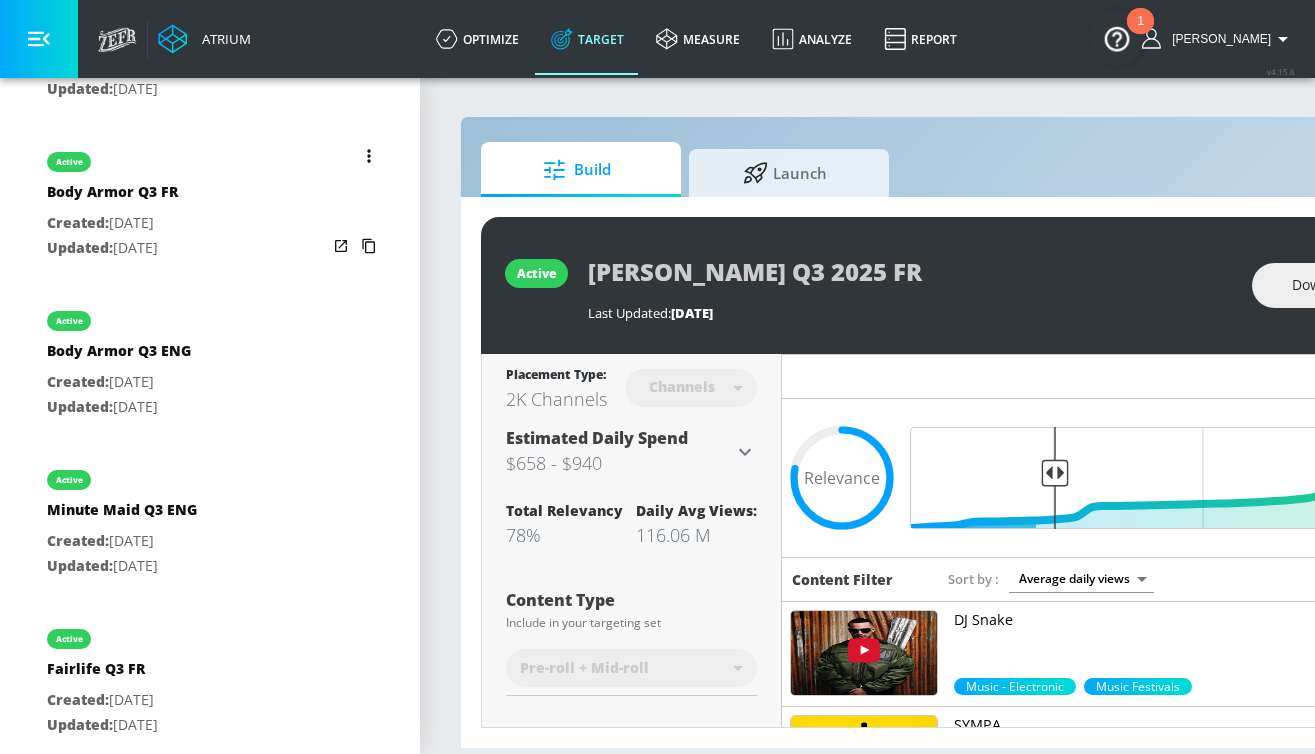 click on "active Body Armor Q3 FR Created:  Jun. 18, 2025 Updated:  Jun. 18, 2025" at bounding box center [210, 203] 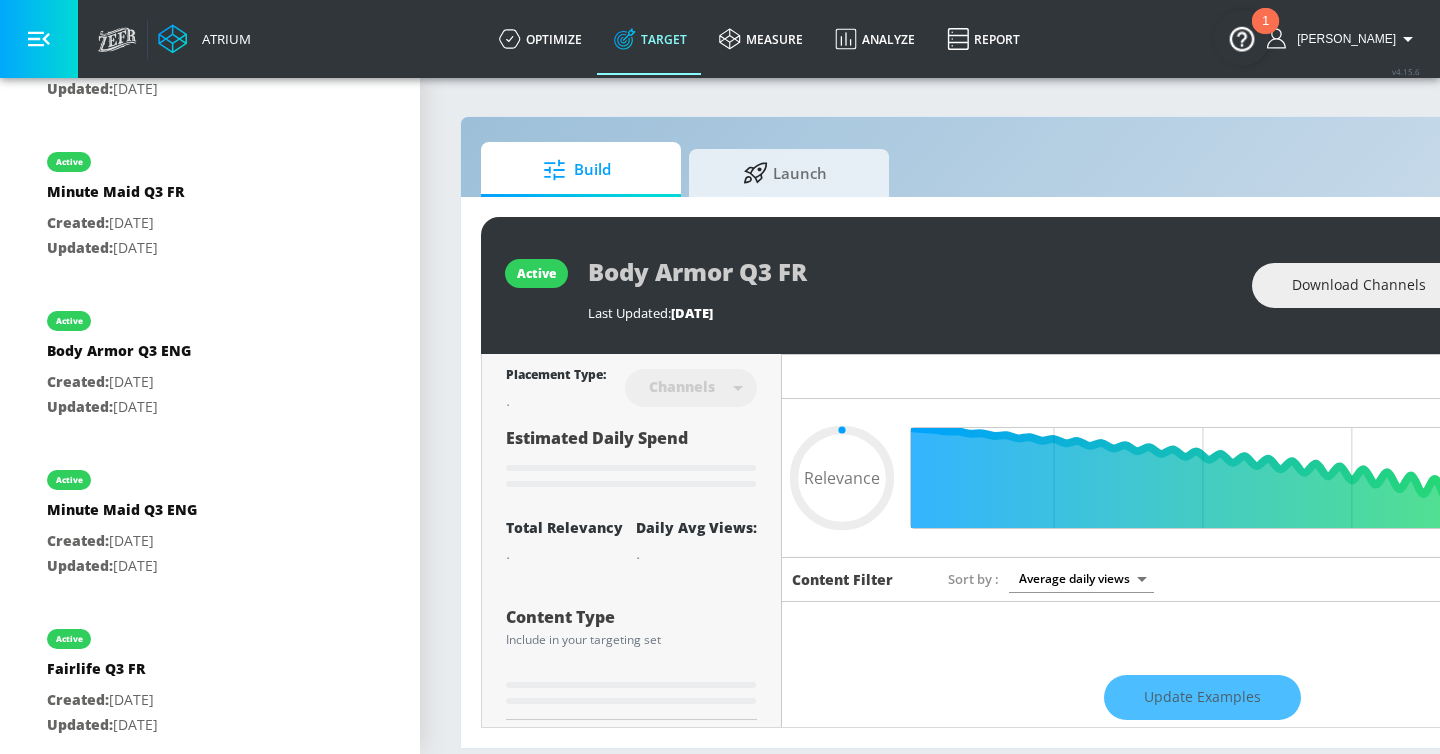 type on "0.61" 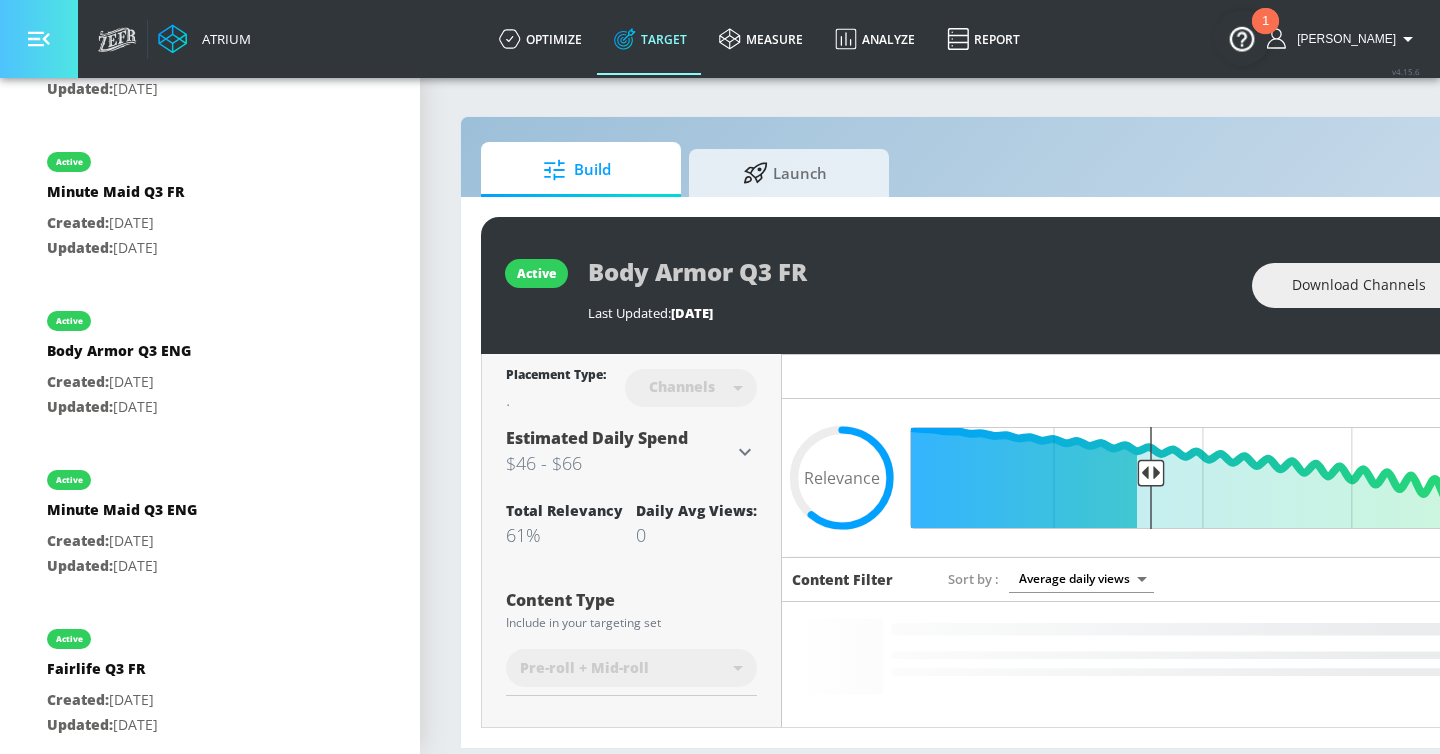 click 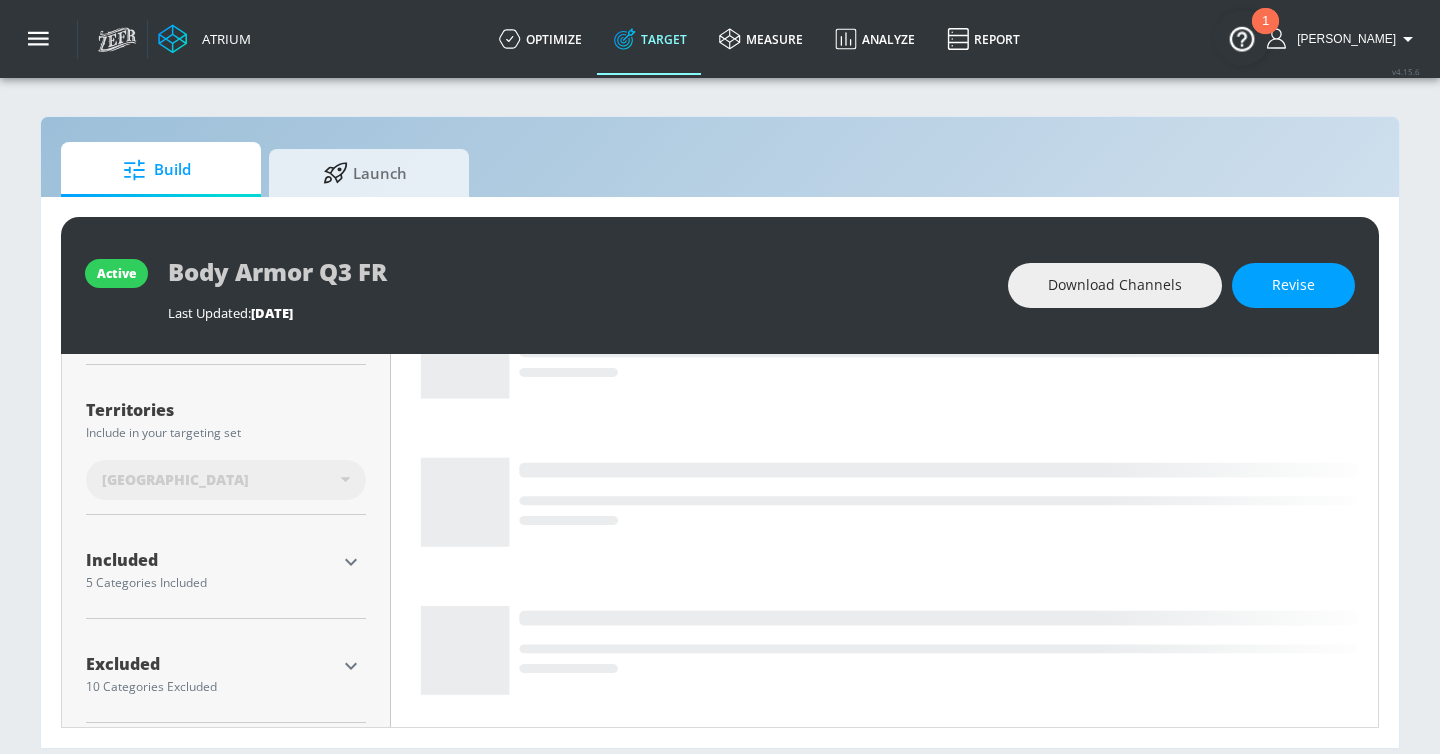 scroll, scrollTop: 592, scrollLeft: 0, axis: vertical 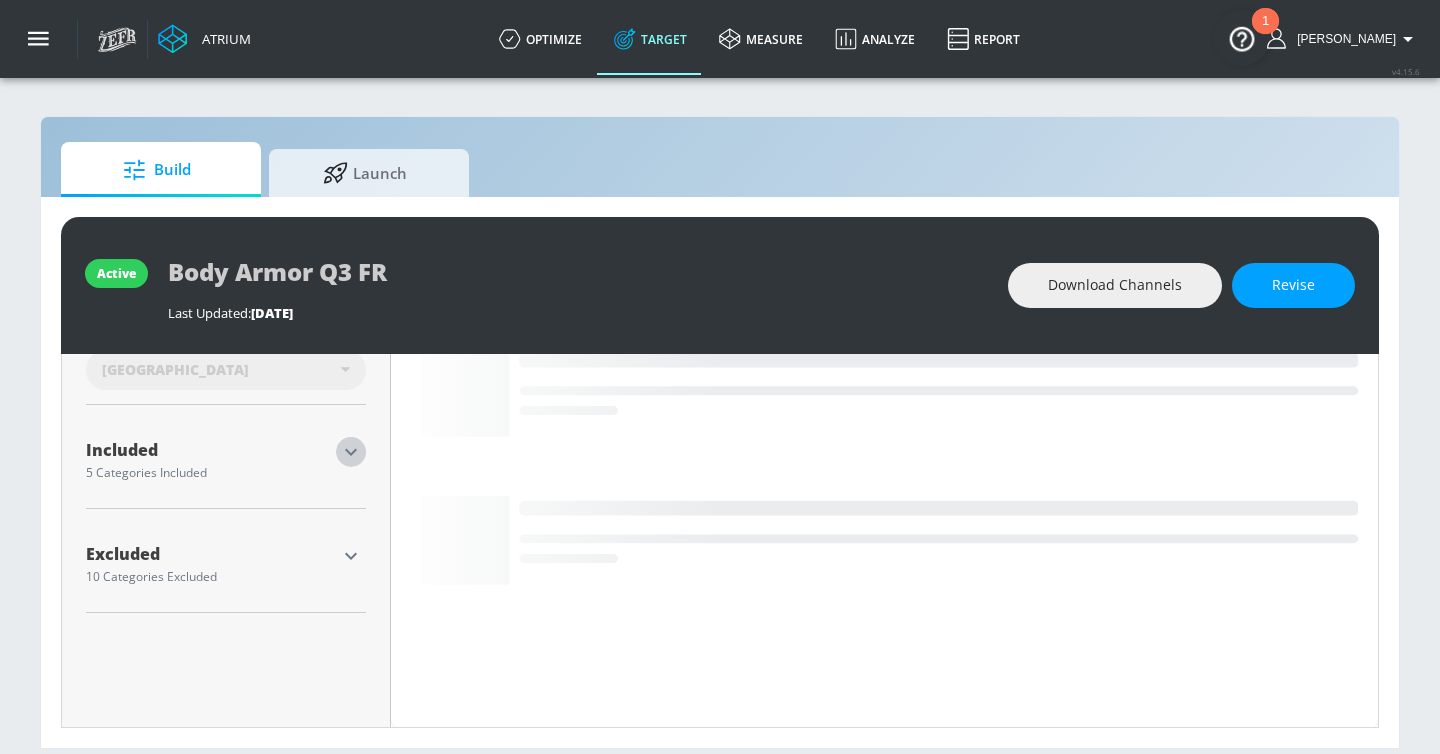 click 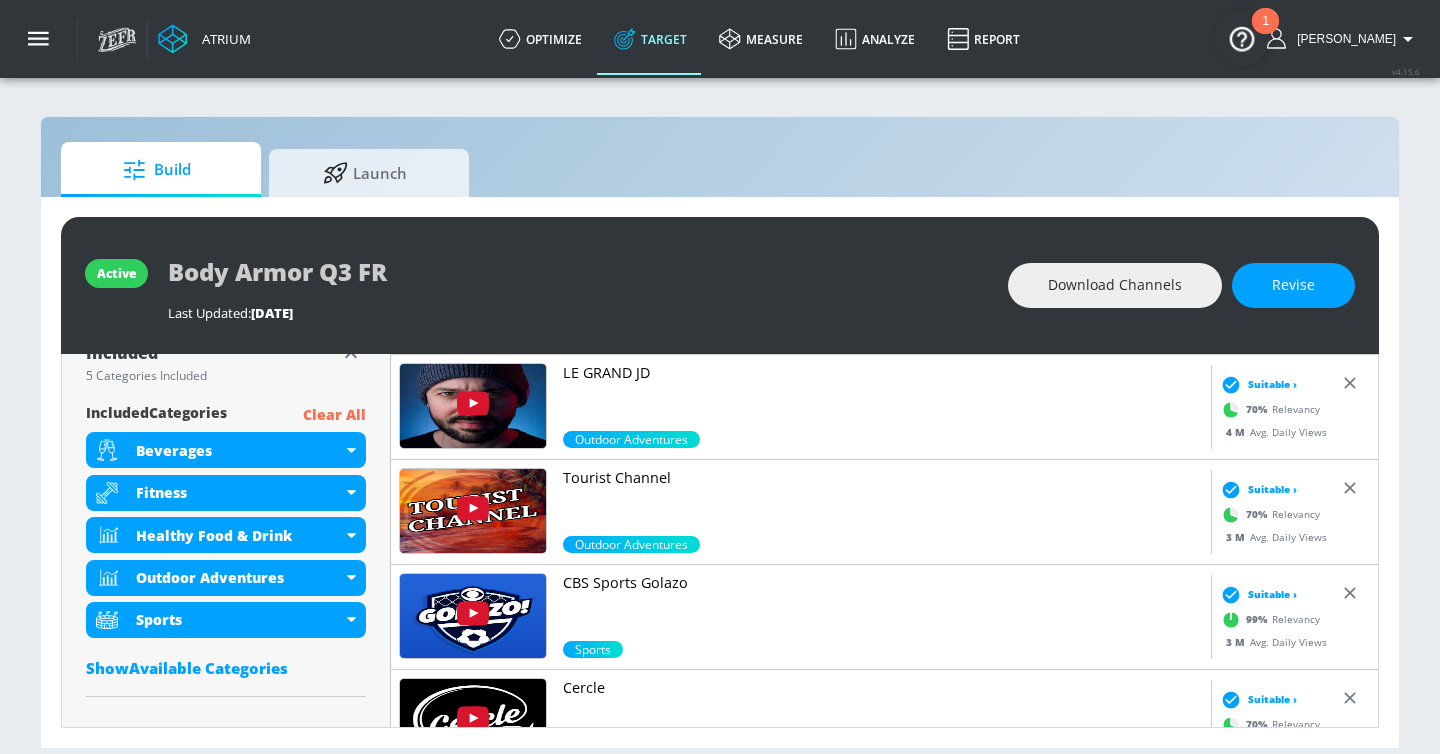scroll, scrollTop: 712, scrollLeft: 0, axis: vertical 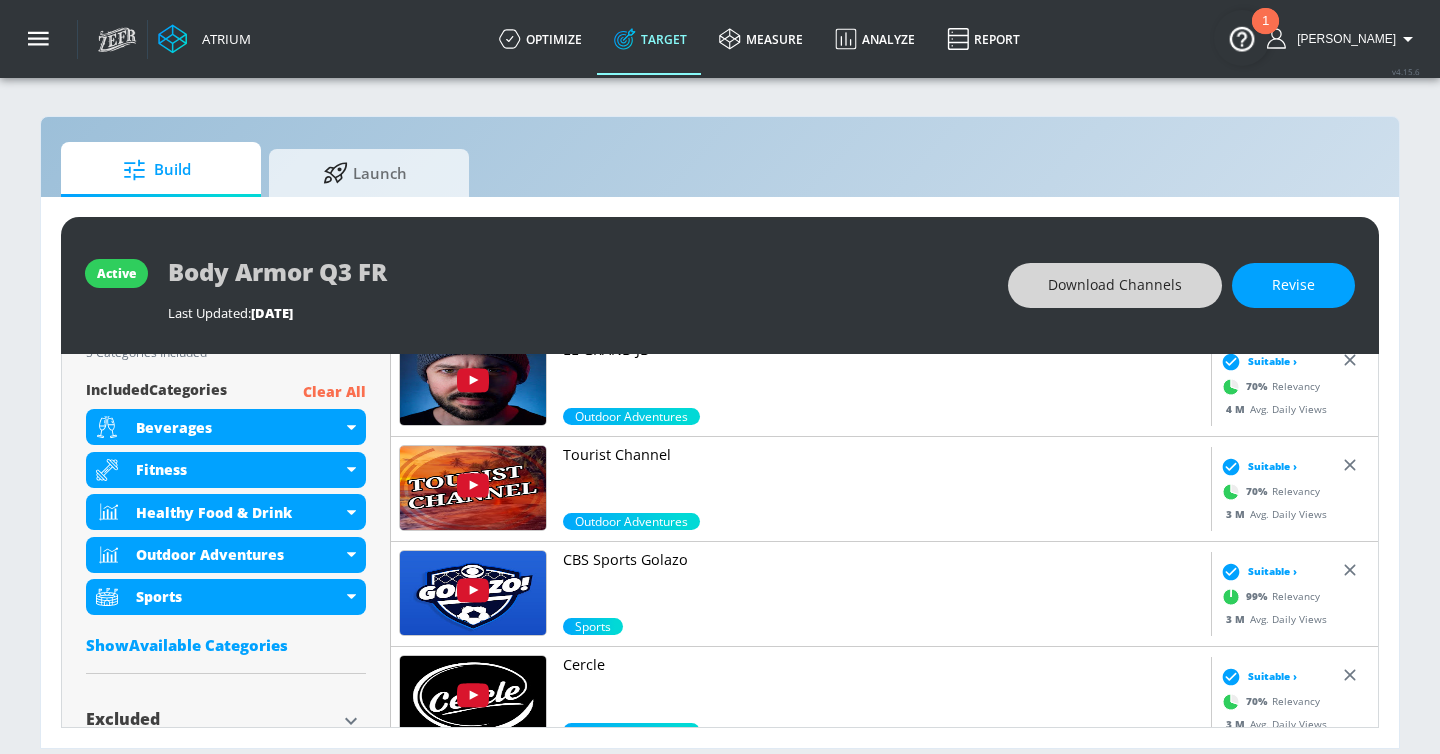 click on "Download Channels" at bounding box center [1115, 285] 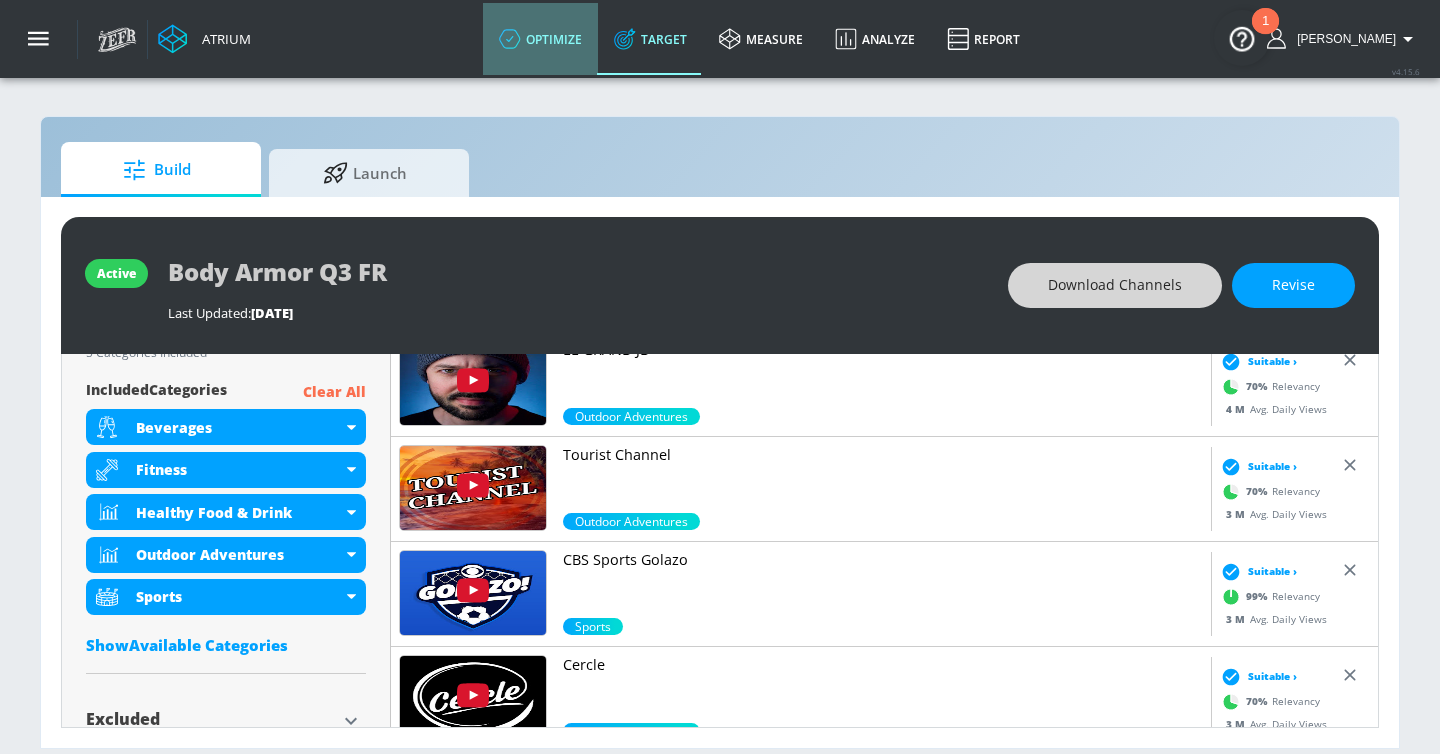 click on "optimize" at bounding box center (540, 39) 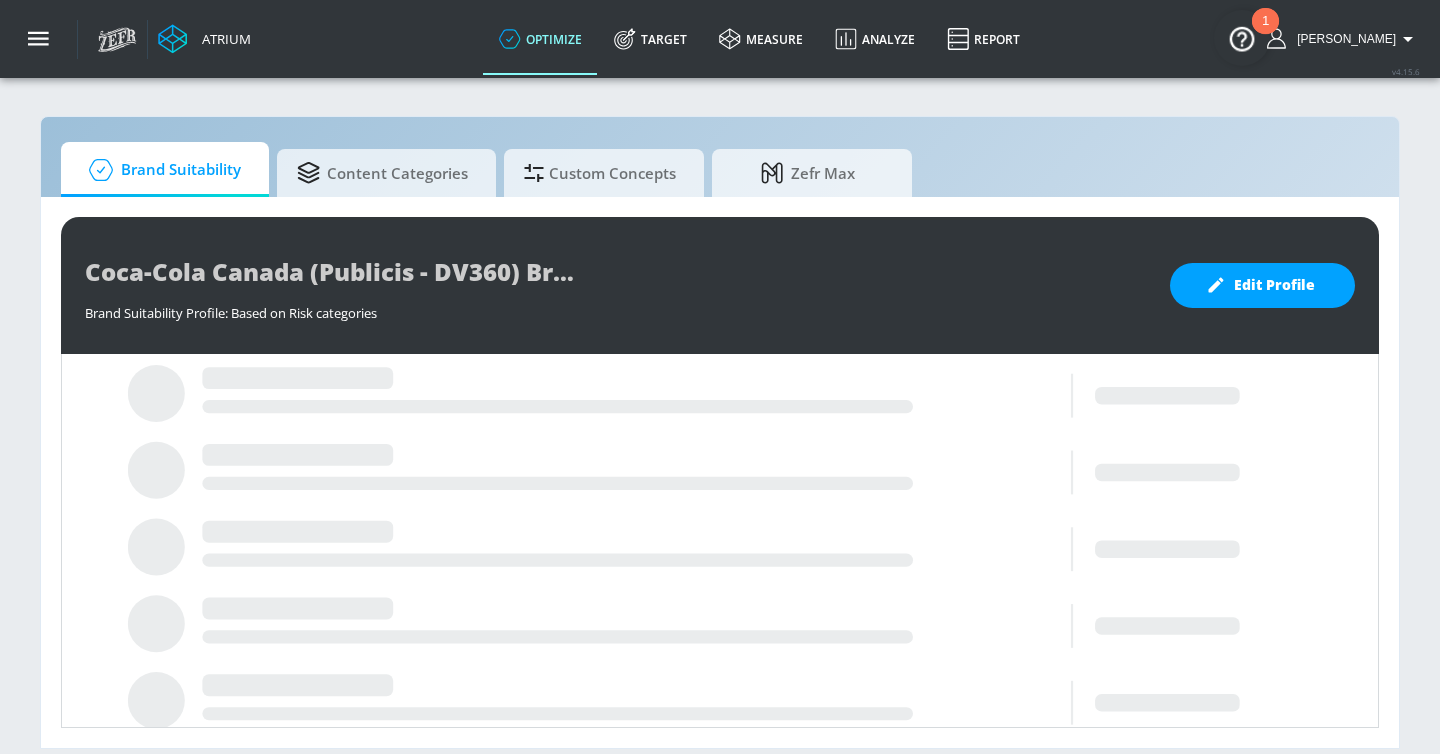 scroll, scrollTop: 0, scrollLeft: 0, axis: both 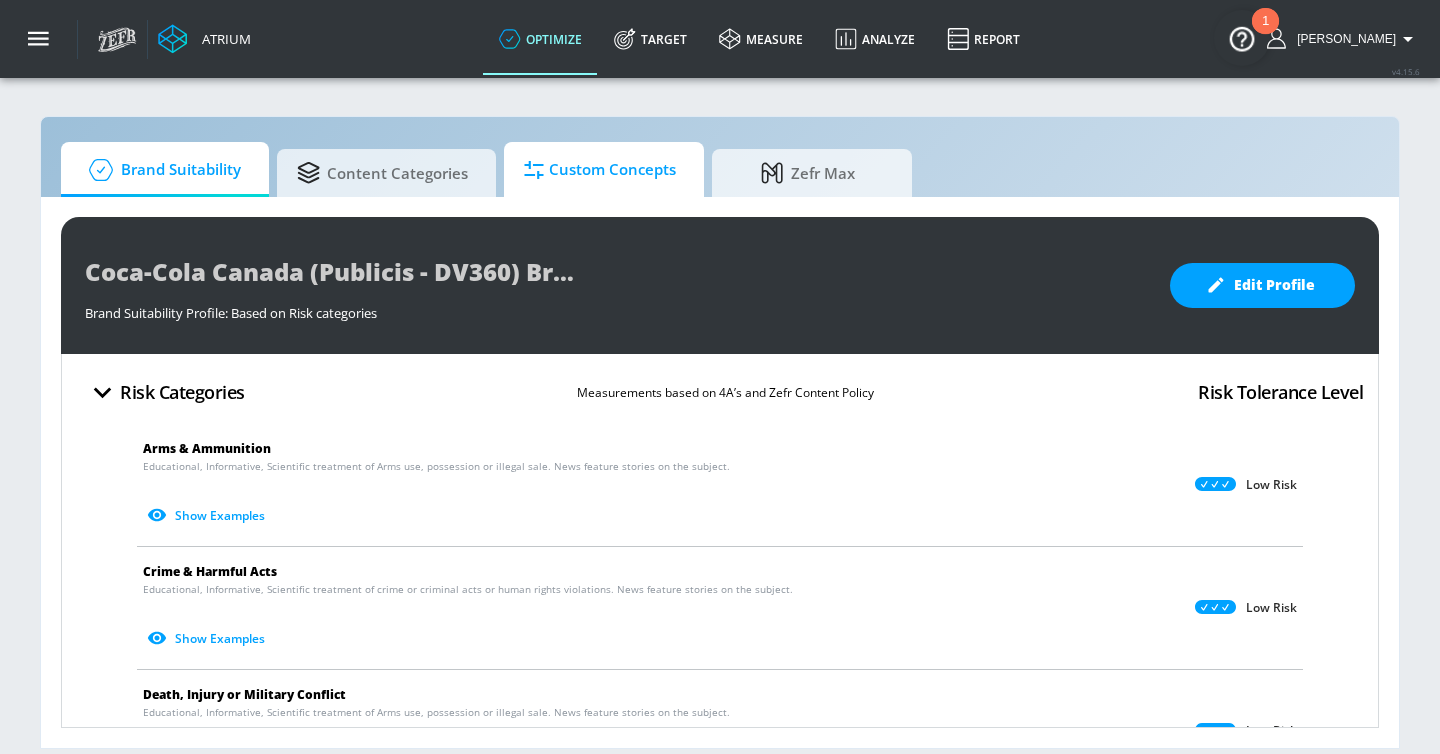 click on "Custom Concepts" at bounding box center [600, 170] 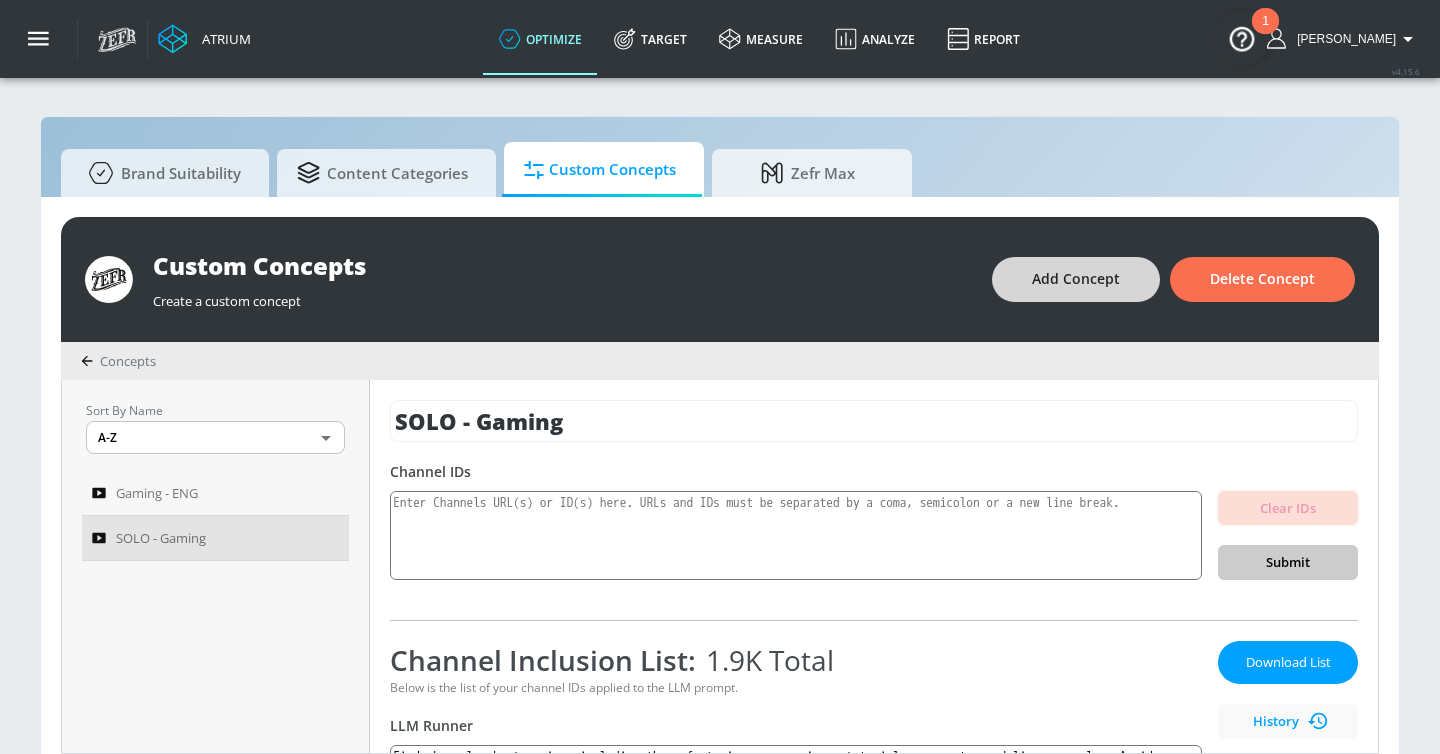 click on "Add Concept" at bounding box center [1076, 279] 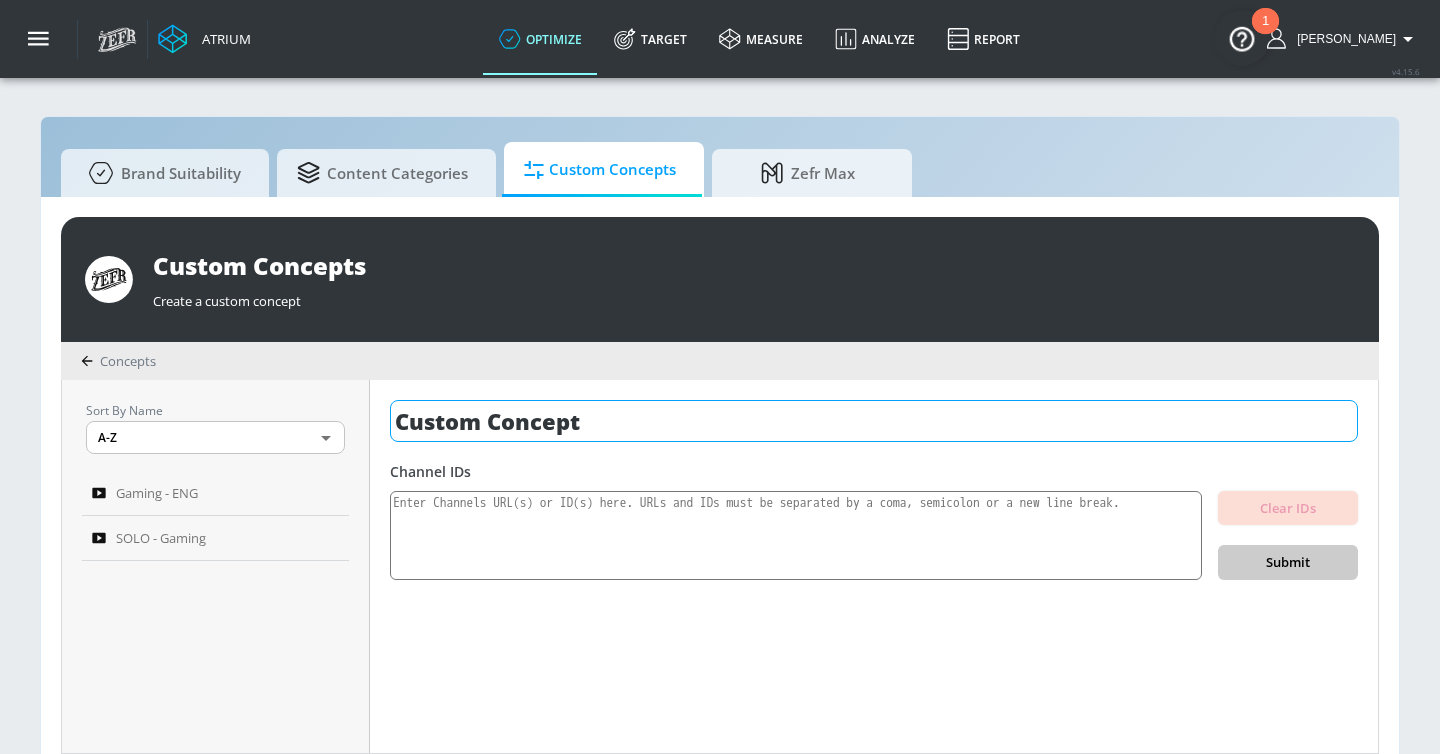 click on "Custom Concept" at bounding box center (874, 421) 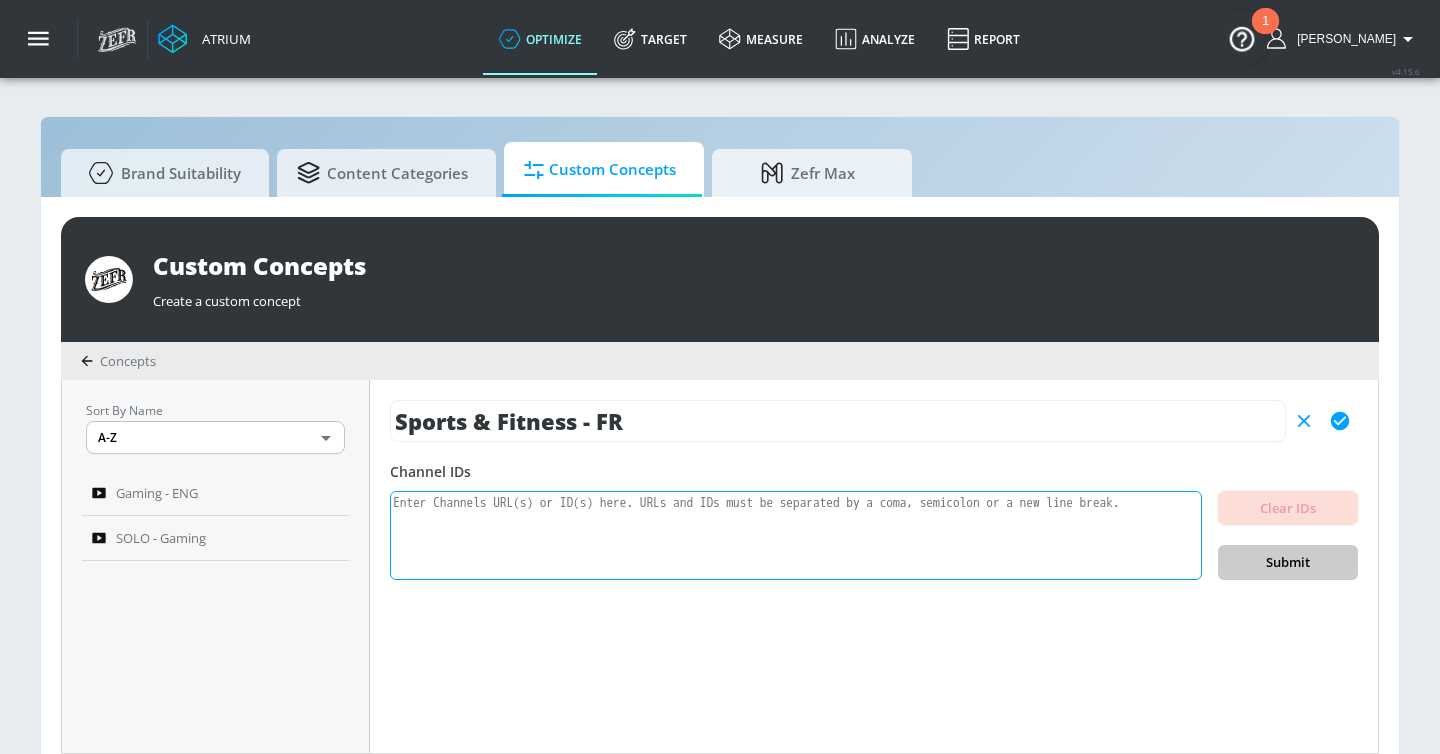 type on "Sports & Fitness - FR" 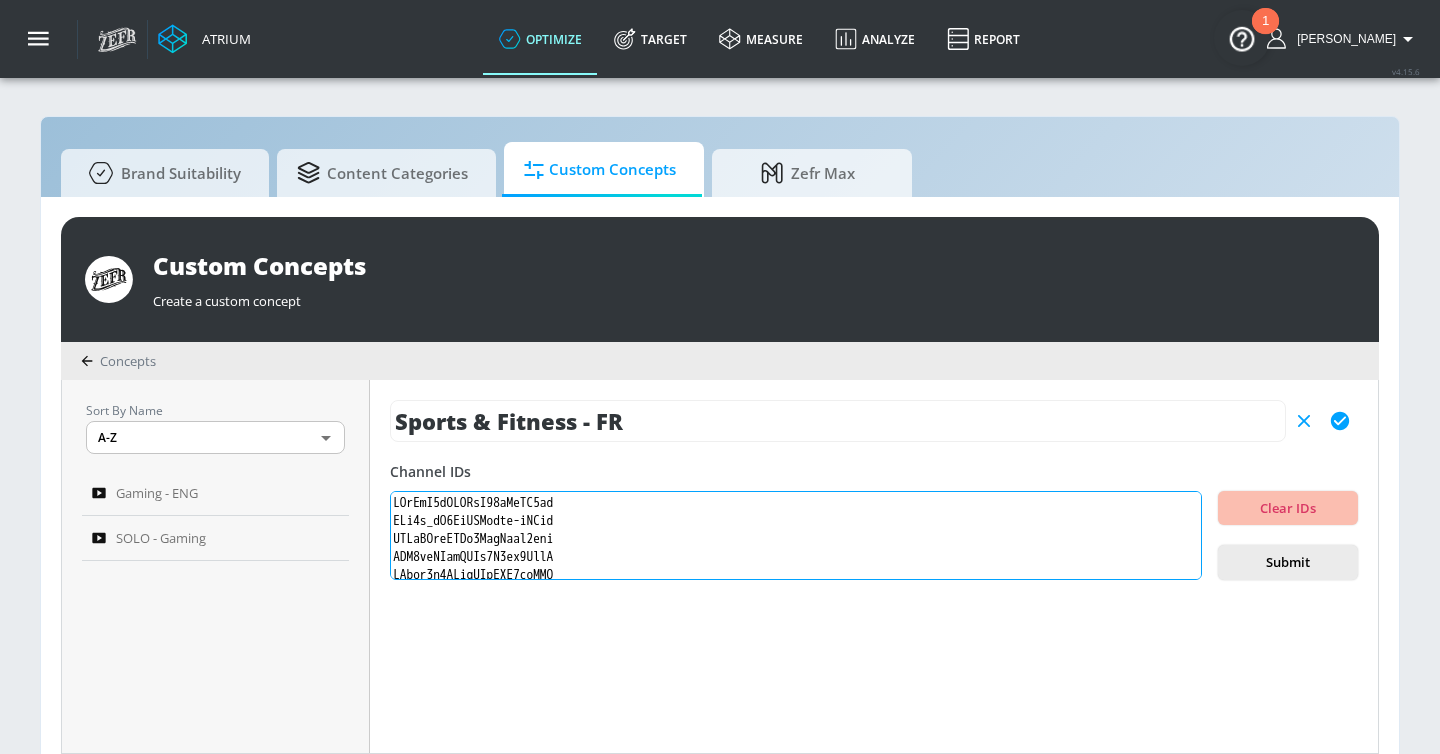 scroll, scrollTop: 32124, scrollLeft: 0, axis: vertical 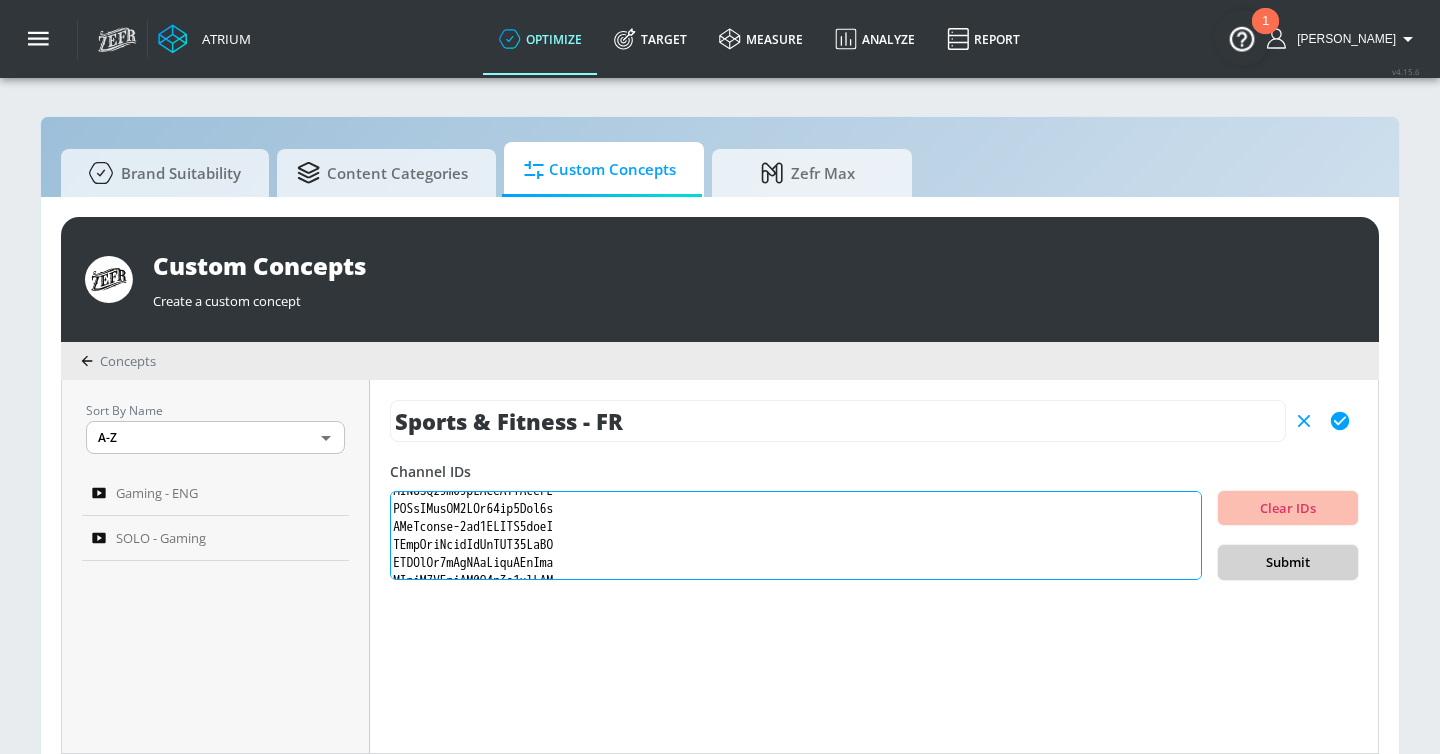 type on "UCpWaR3gNAQGsX48cIlQC0qw
UCt9a_qP9CqHCNwilf-iULag
UCPiWIjwDZQo3UobMqvi4ggg
UCB9gfNOymNLIm5J8lf4MhtA
UCzjd9v6DMprAAvOBB4sxBPA
UCrZx1iHMpaLoI3nDaLf0_QA
UCET00YnetHT7tOpu12v8jxg
UCPKT_csvP72boVX0XrMtagQ
UCxHTM1FYxeC4F7xDsBVltGg
UCTw6_ZRkHzZA15bQw2lqrGw
UC5m1fPLNTZCgLjIzO5iy-Ng
UCHM5qNObSsbj60EWsU9TE3w
UCQsH5XtIc9hONE1BQjucM0g
UCSpycUnuU0IVF7gGIhGojhg
UCX_lLBpYS7FtqmSSFs3esig
UCr5K057x3mHroPHsNk9OiwA
UC5zWwxMIVe4E3hXlQbt6GKQ
UCXeqMgMSAElK-T9MpGaJjEw
UCbwkSuFmwbalyCOrwXAtSXA
UCfj4kQ6_mYO5r4hzX5KloVw
UC181vPr4uyc8SqXnpZAJeZQ
UCnjcrY_OYWiKZf04oDJfoiQ
UCzGpxRavGnm6yym4Pt7B2sg
UCJgfj0DxWN0k1UuB5wiDf8A
UCpf8GaOQ7NmwMkmAcZdv68Q
UCffgNGLOydjNdkujor4130Q
UCYZbSOCFsvVRaf4GQzm8JtA
UCK7rnpoqJe3hlGpW83uCqmA
UCQXSTjAoqNh5HK5Ae6iwwjA
UCy0I5Hcl2k7dN4UdZTedfeQ
UCEEGyxve4TX6mIv5_dtU6qg
UCzFWHkHxzMC3vpvyZNrrjtw
UCzSSwnU5MohO6vQqmMjKUyw
UCmHfCD8c8CmjlyWa8d4GObg
UC3__NUk5-OqZC4rES7b_wgA
UC8ggH3zU61XO0nMskSQwZdA
UCtkt0tsit5qv6mBTN9tO3kw
UCYR3CEHwc5wBGl_jdplhaHQ
UCGexSARr1S9mRfn2G72xPLQ
UC-yHapH6mW1ceZ_5PDUf1_g
UCbsCnqy9UkJQlUdJNMr5..." 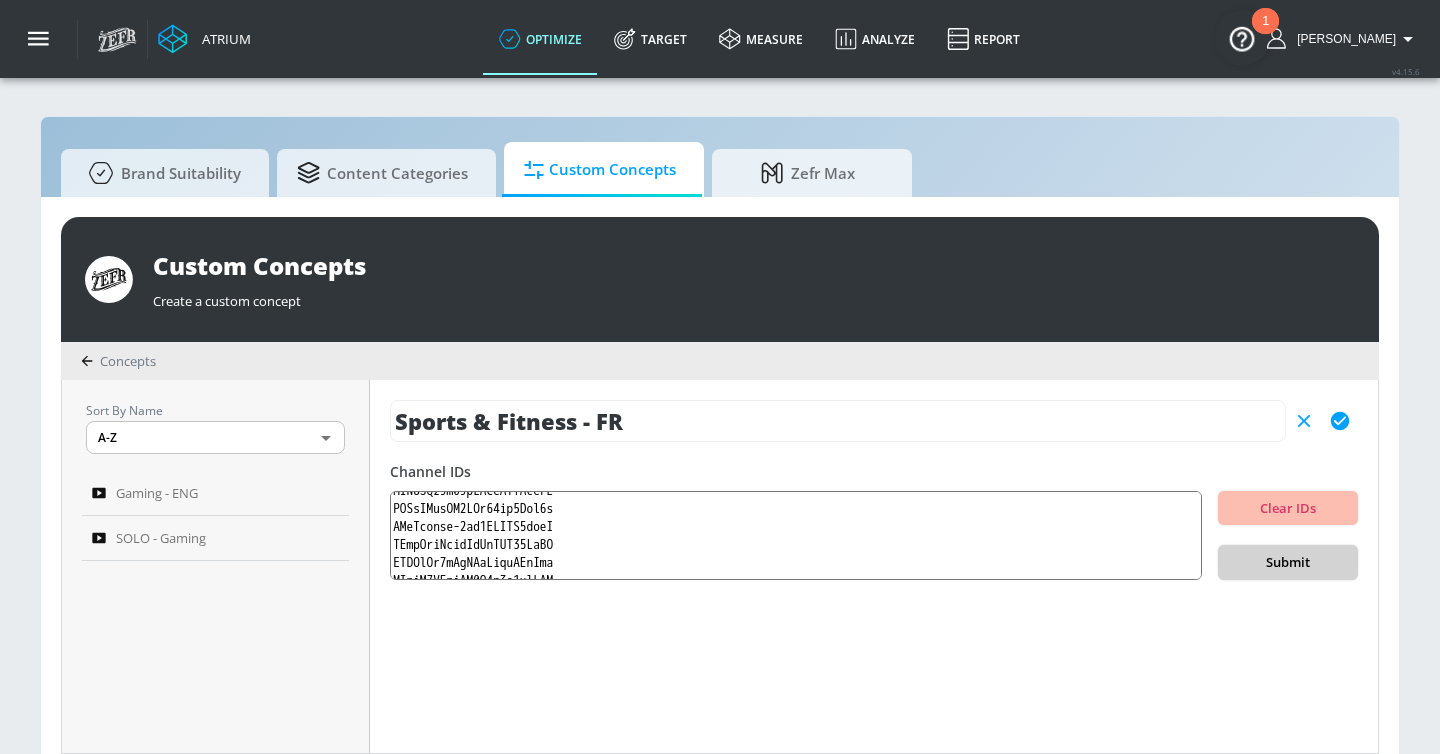 click on "Submit" at bounding box center [1288, 562] 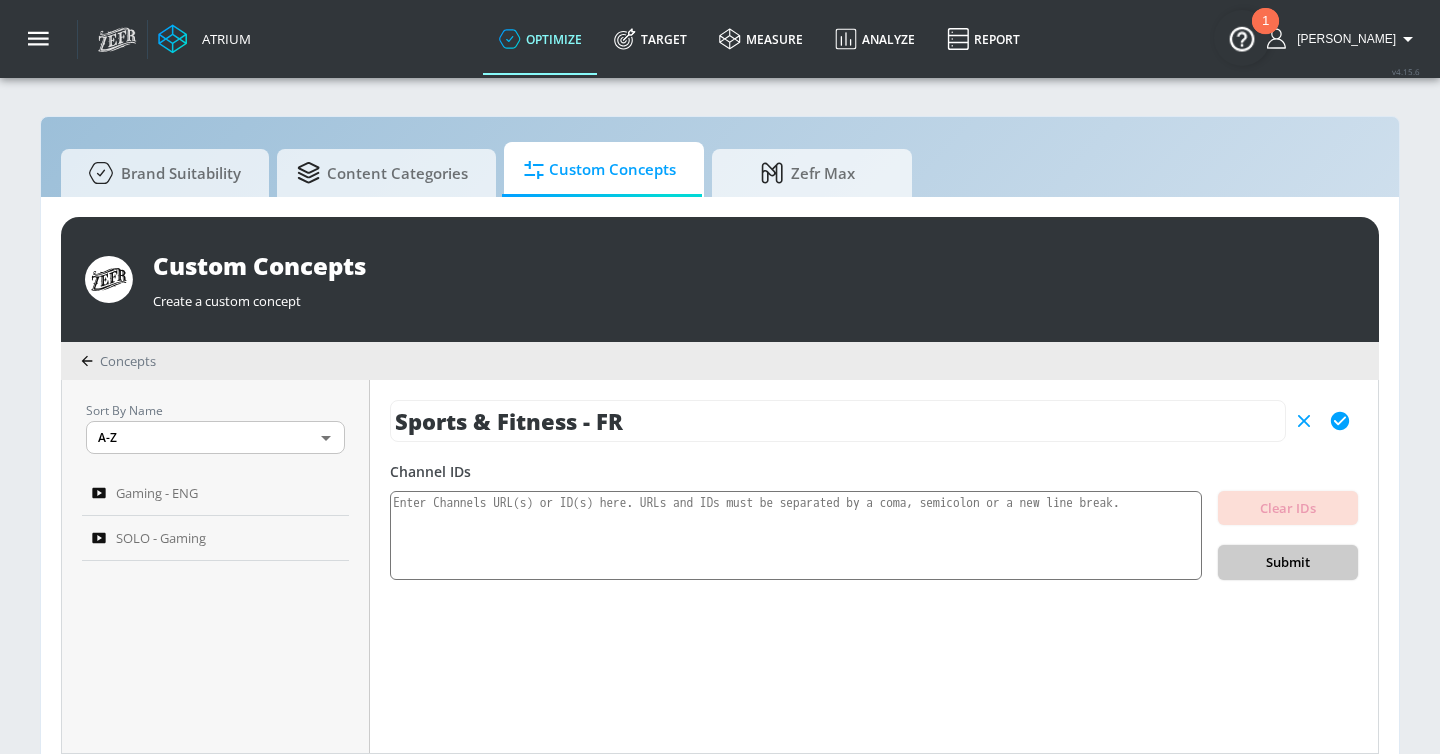 scroll, scrollTop: 0, scrollLeft: 0, axis: both 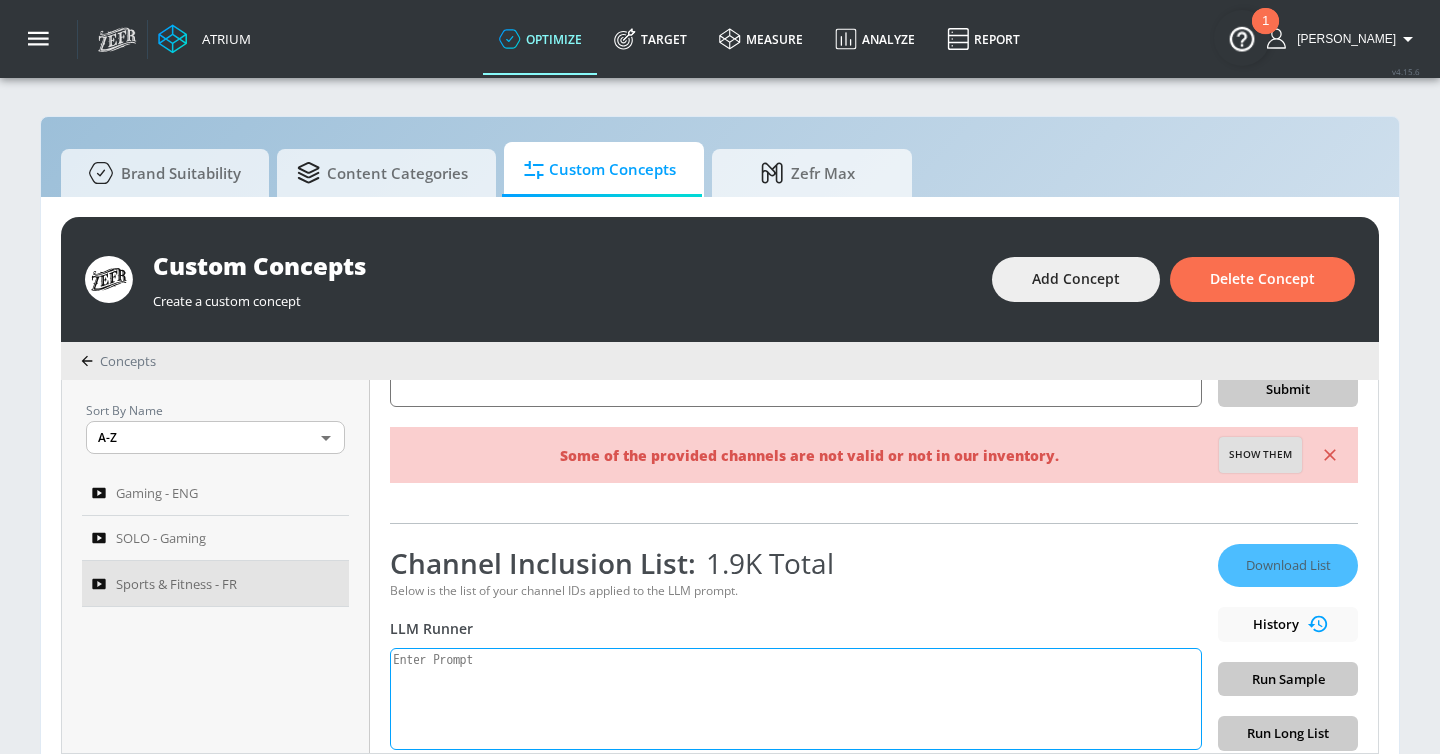 click at bounding box center (796, 698) 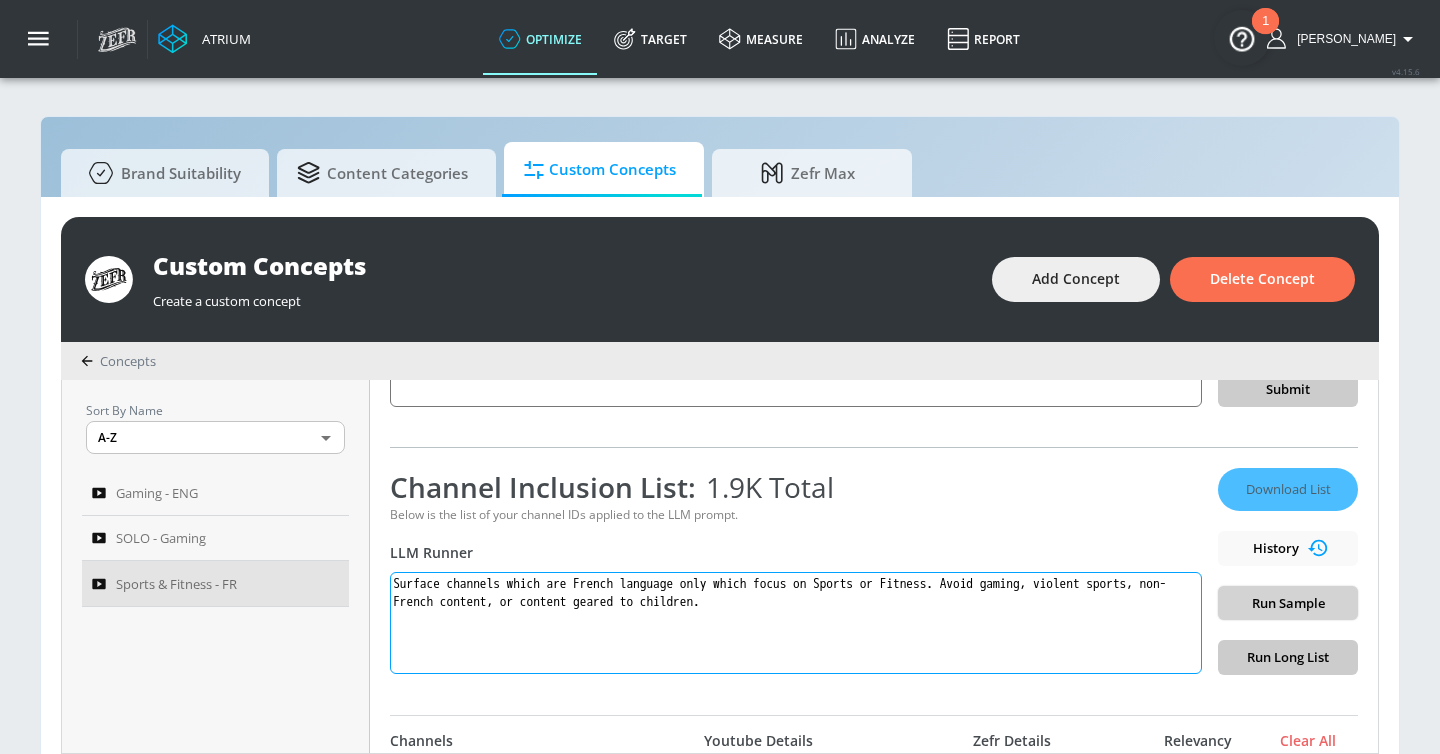 type on "Surface channels which are French language only which focus on Sports or Fitness. Avoid gaming, violent sports, non-French content, or content geared to children." 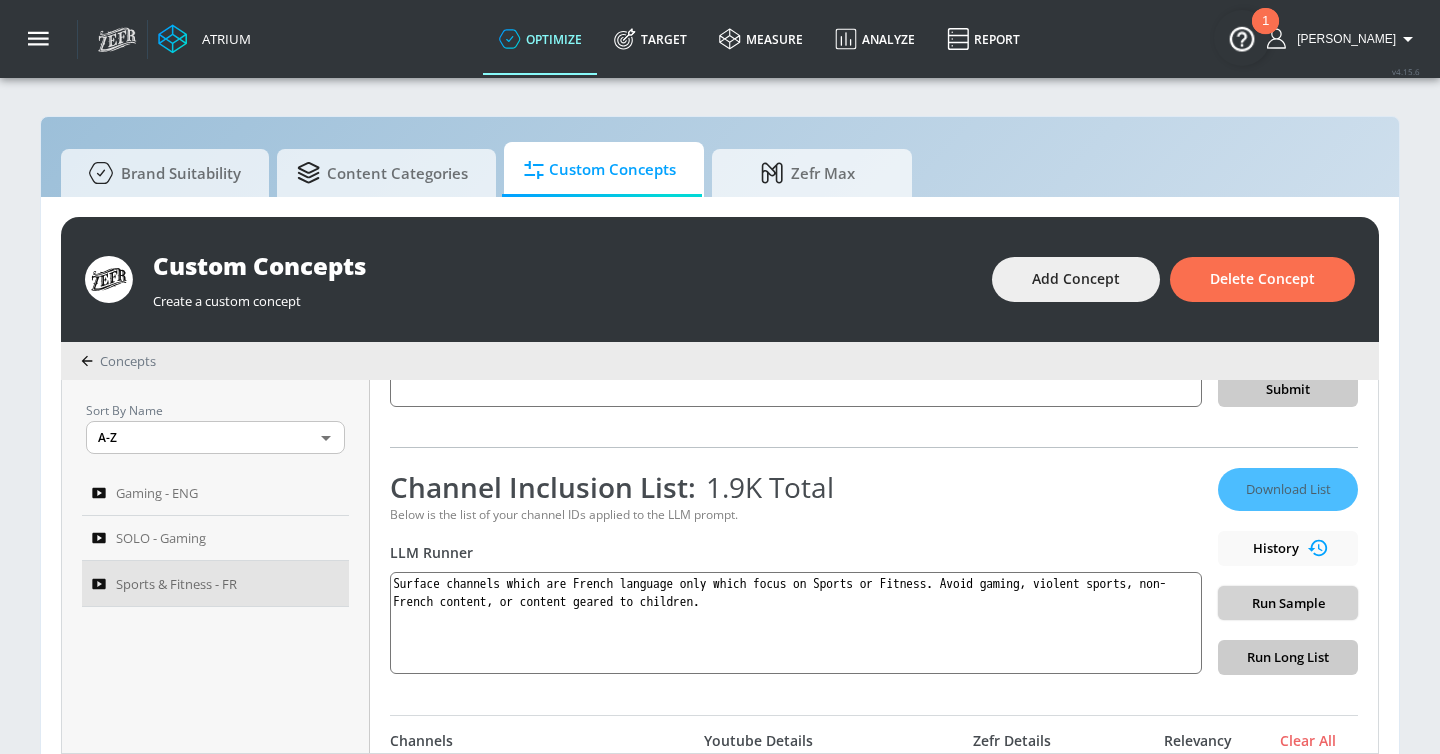 click on "Run Sample" at bounding box center [1288, 603] 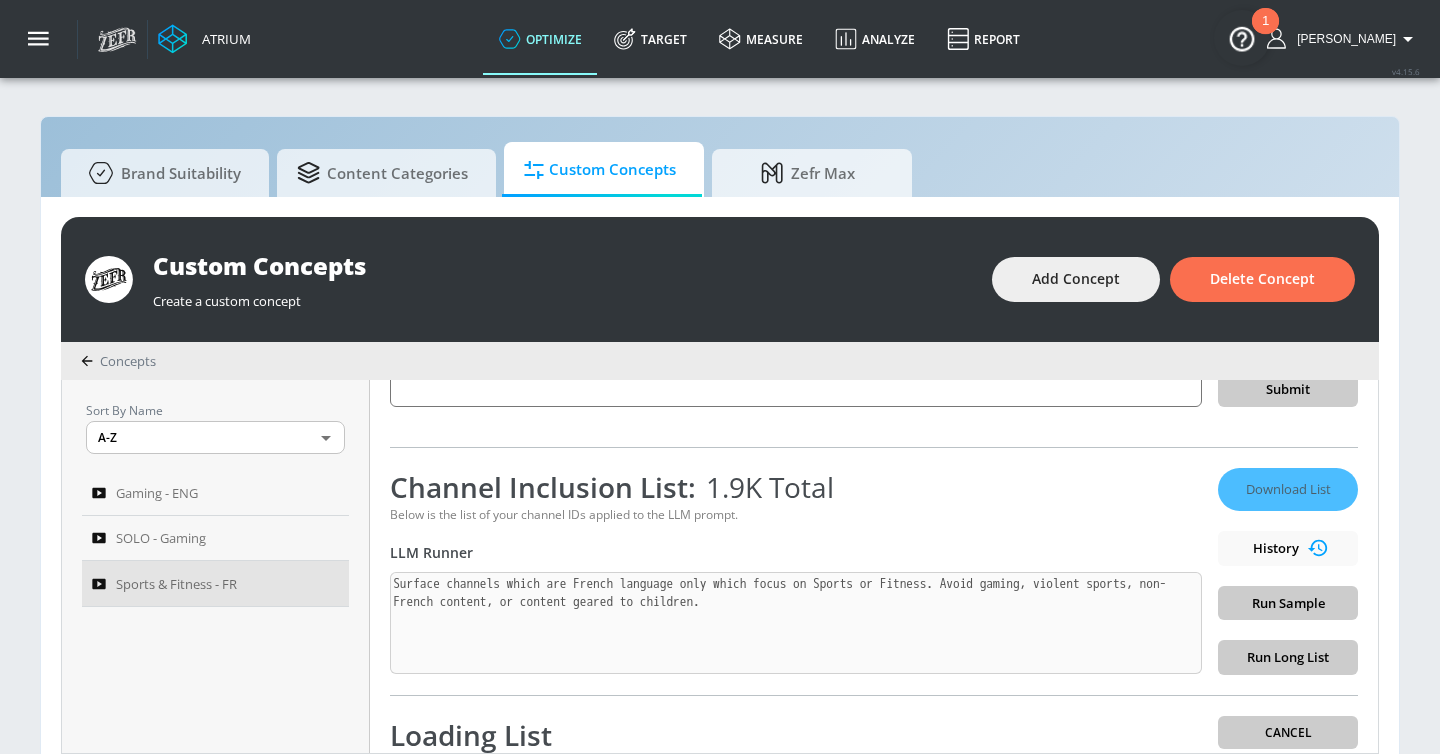scroll, scrollTop: 263, scrollLeft: 0, axis: vertical 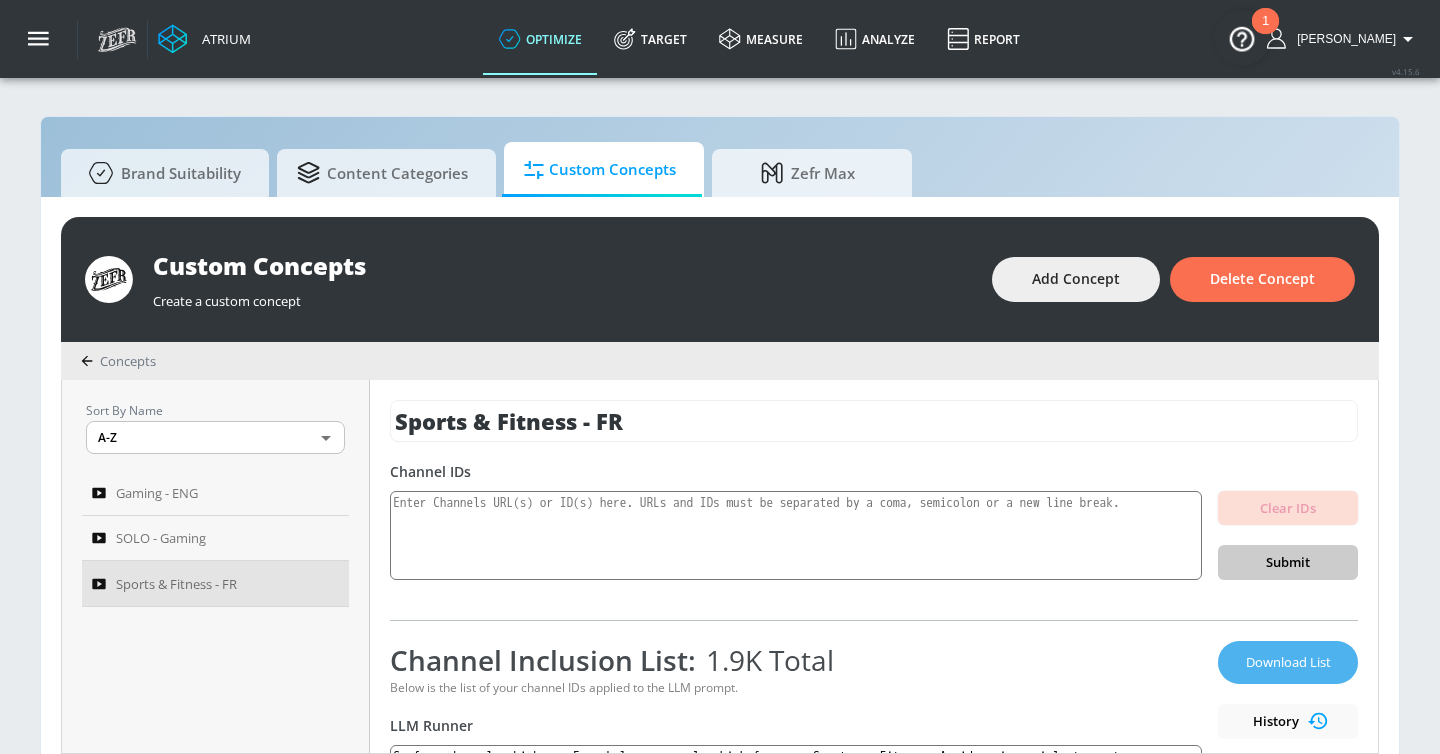 click on "Download List" at bounding box center [1288, 662] 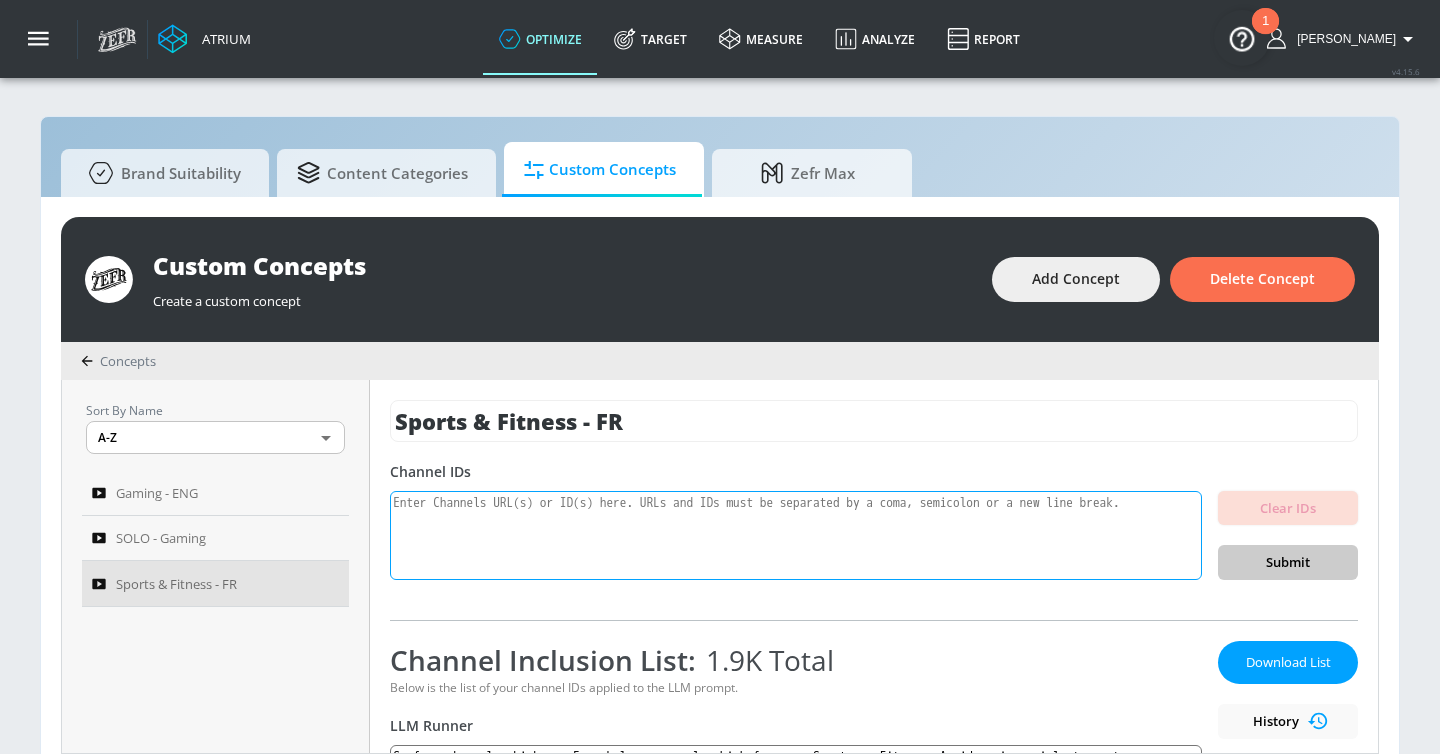 scroll, scrollTop: 150, scrollLeft: 0, axis: vertical 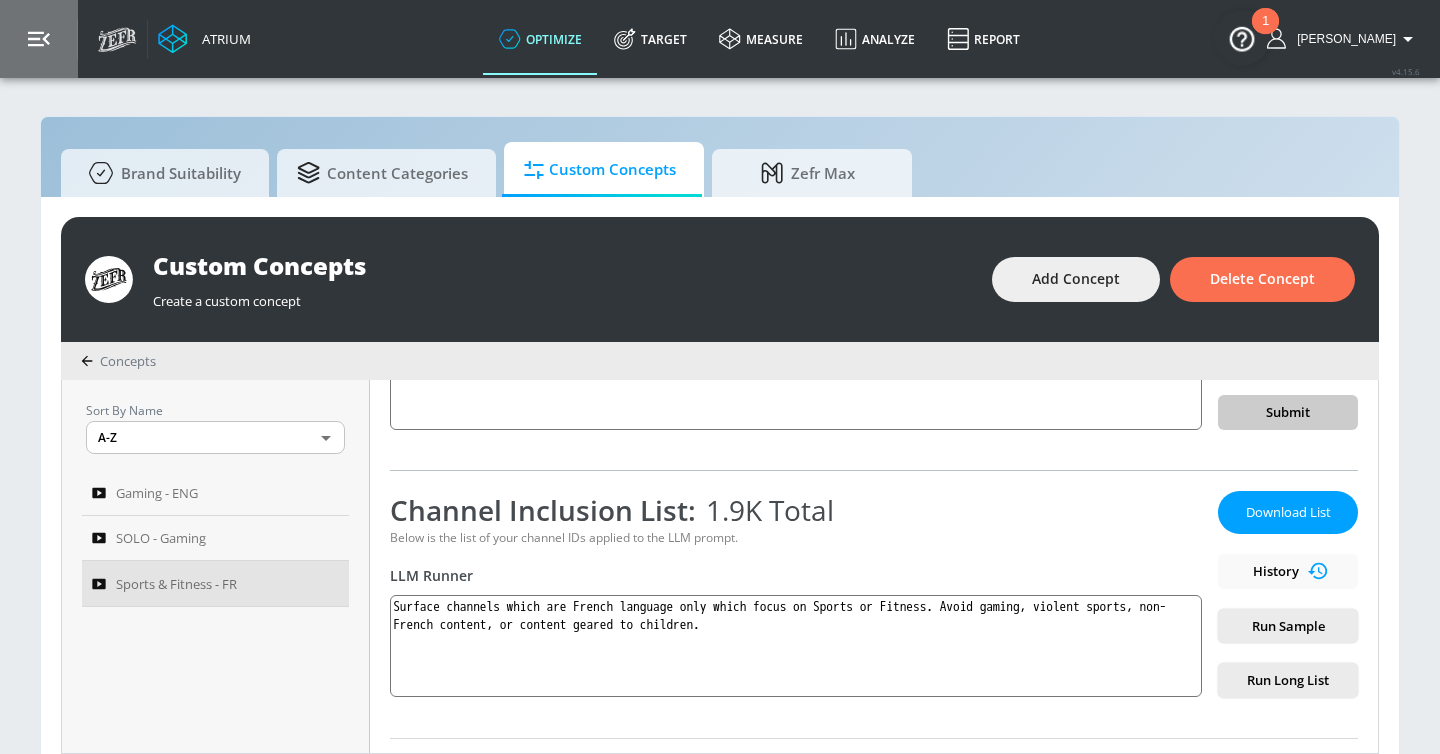 click 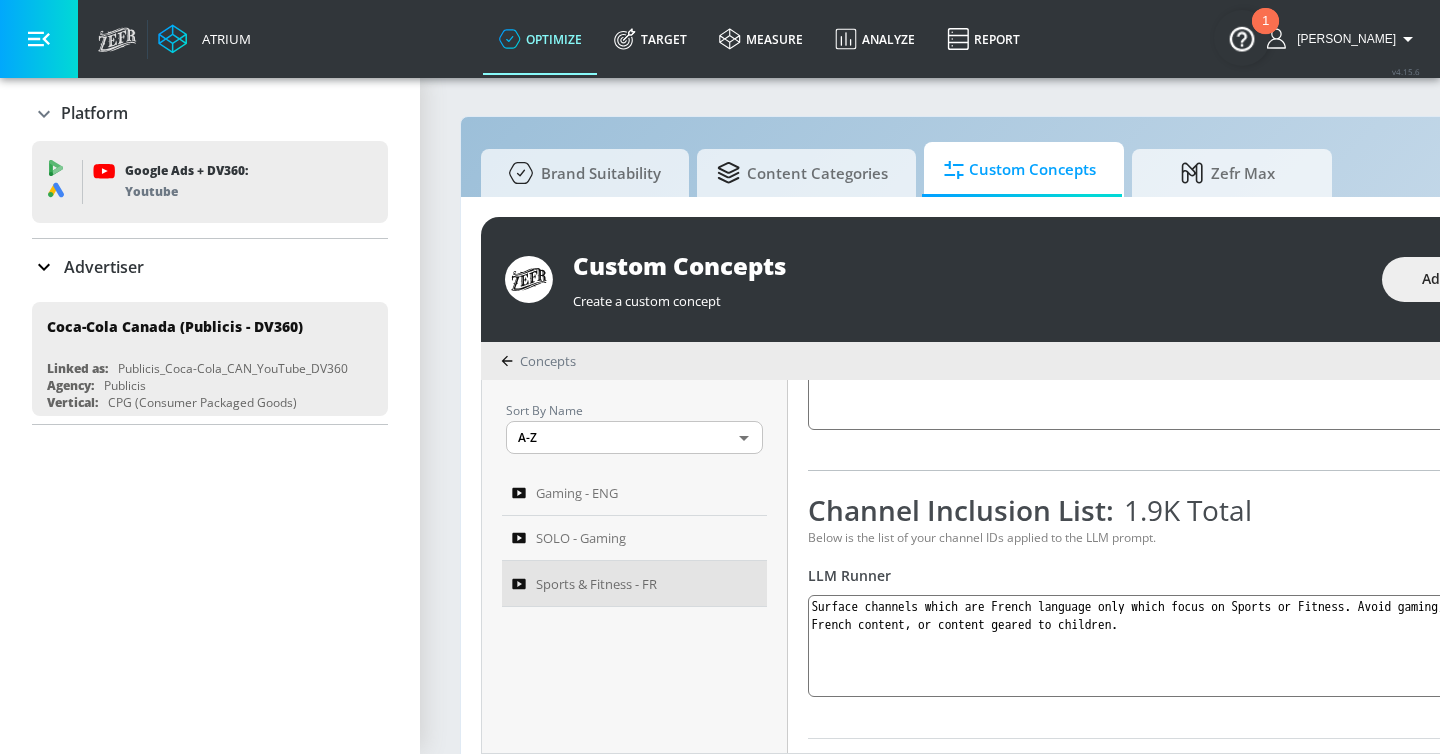 click on "Advertiser" at bounding box center (104, 267) 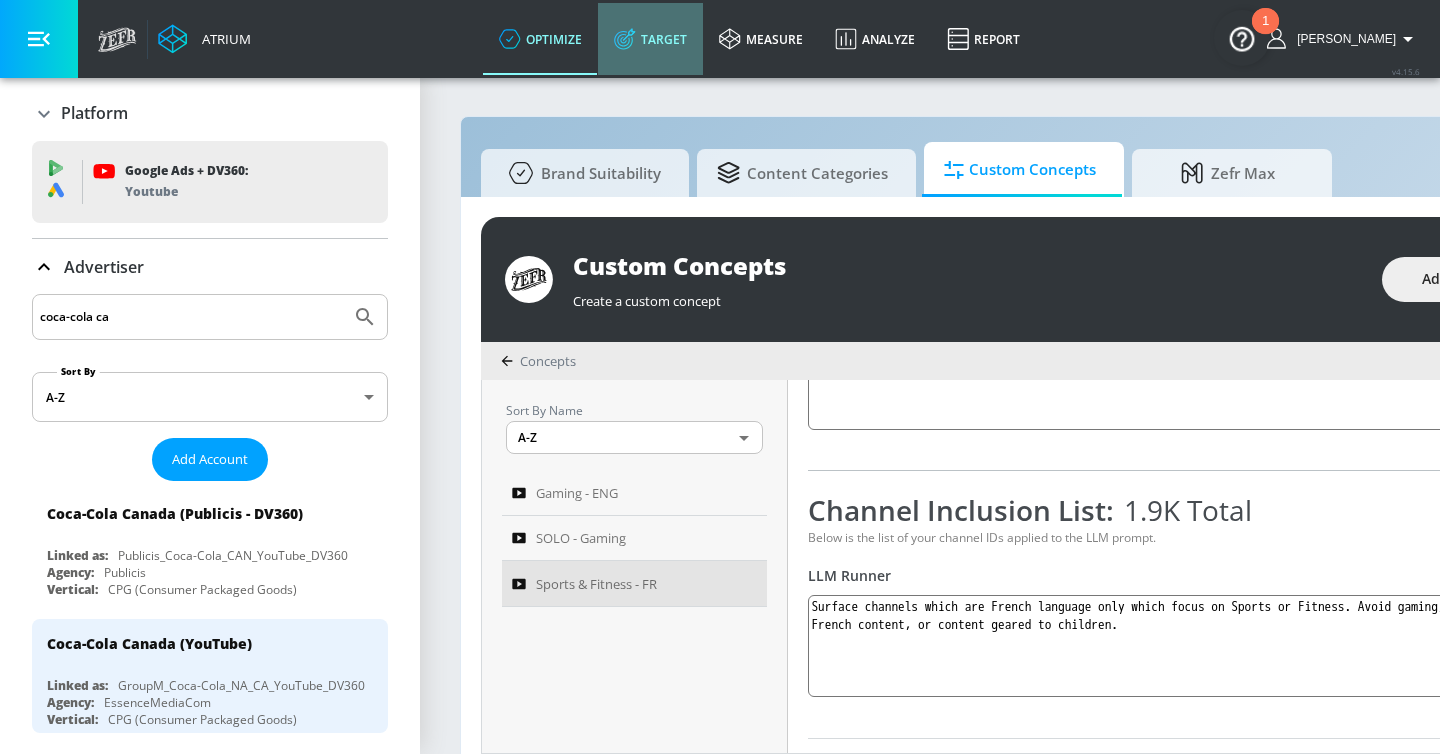 click on "Target" at bounding box center [650, 39] 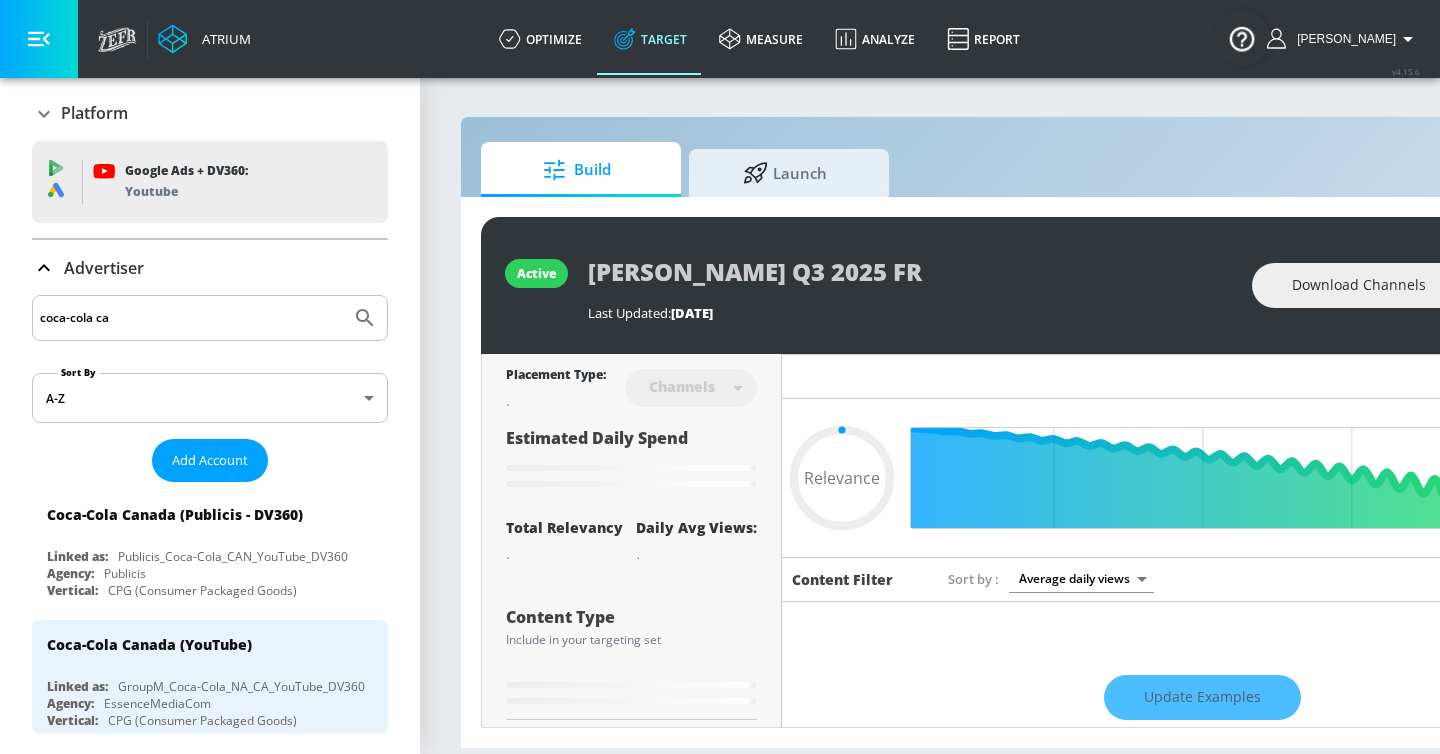 click on "Advertiser" at bounding box center [104, 268] 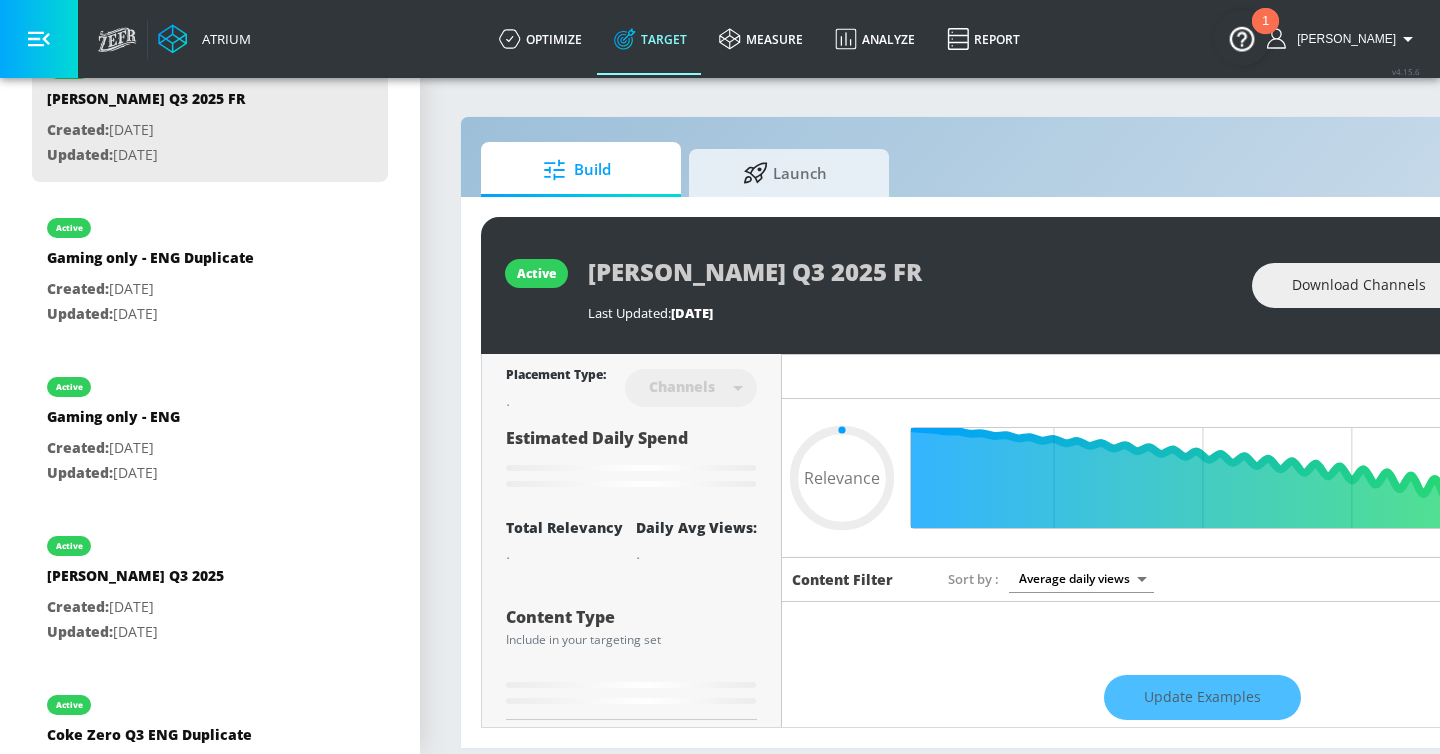 type on "0.78" 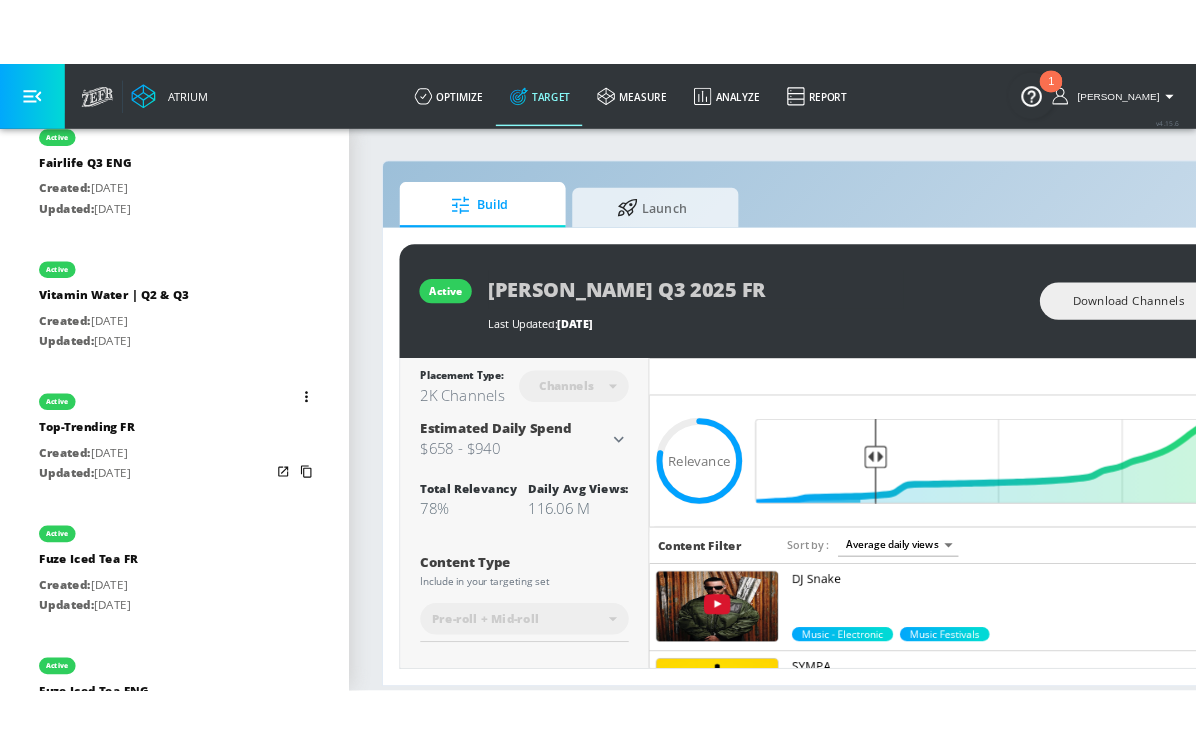 scroll, scrollTop: 3176, scrollLeft: 0, axis: vertical 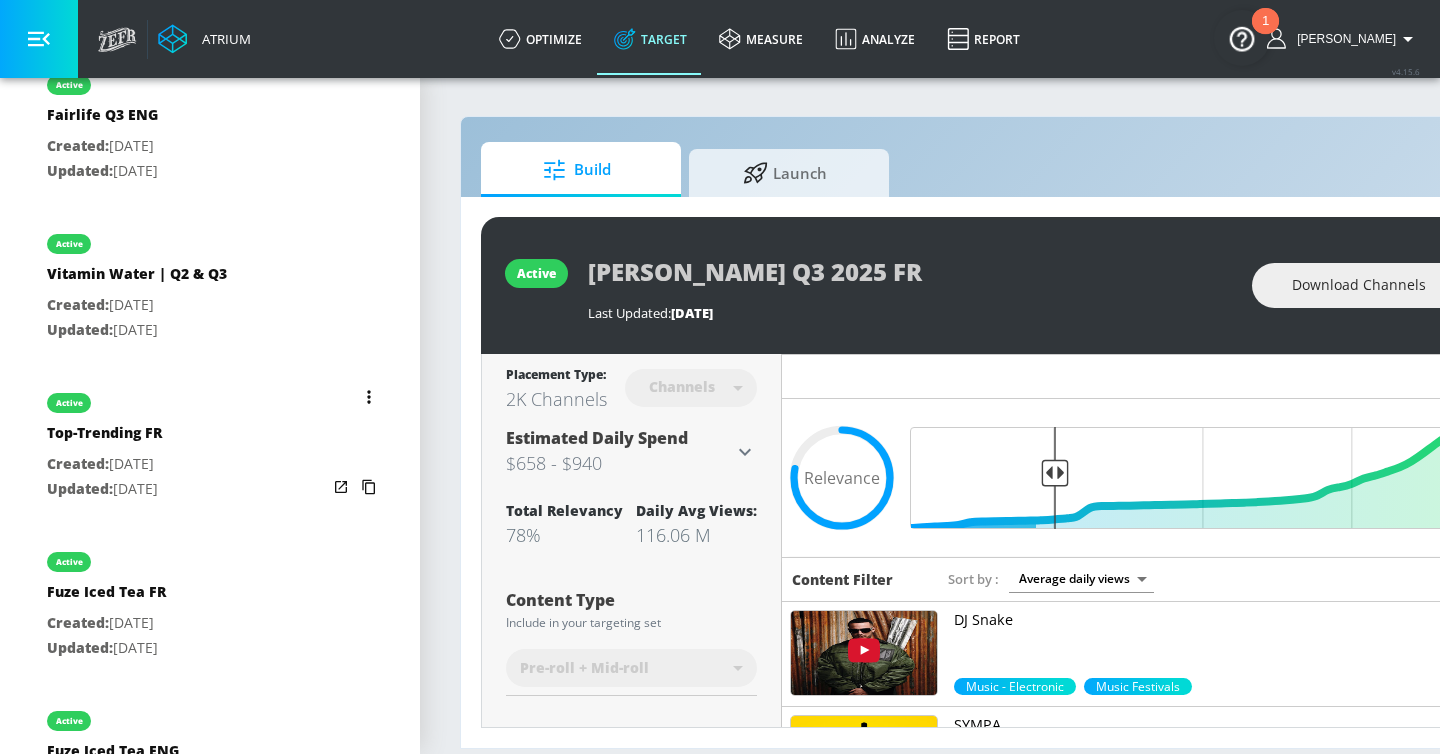 click on "active Top-Trending FR Created:  Apr. 14, 2025 Updated:  Apr. 14, 2025" at bounding box center (210, 444) 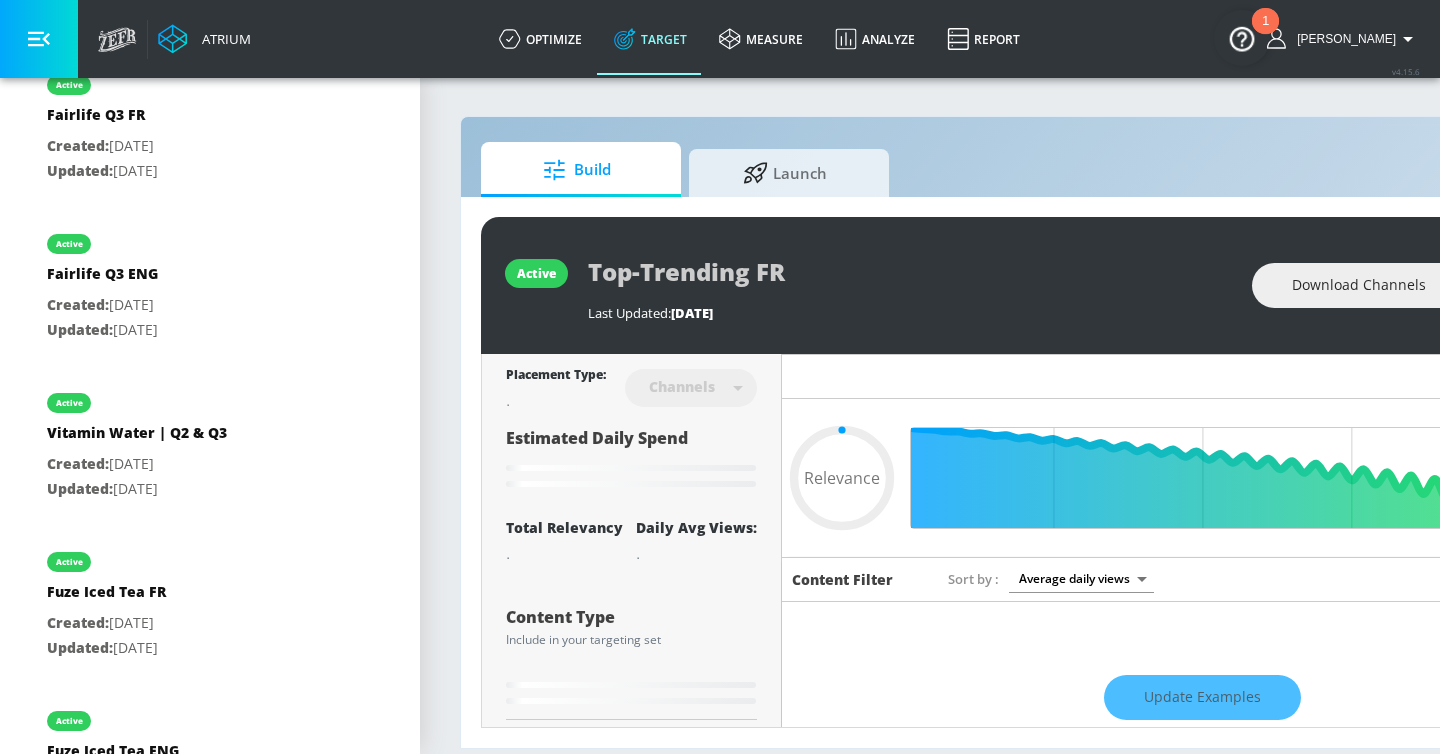 click 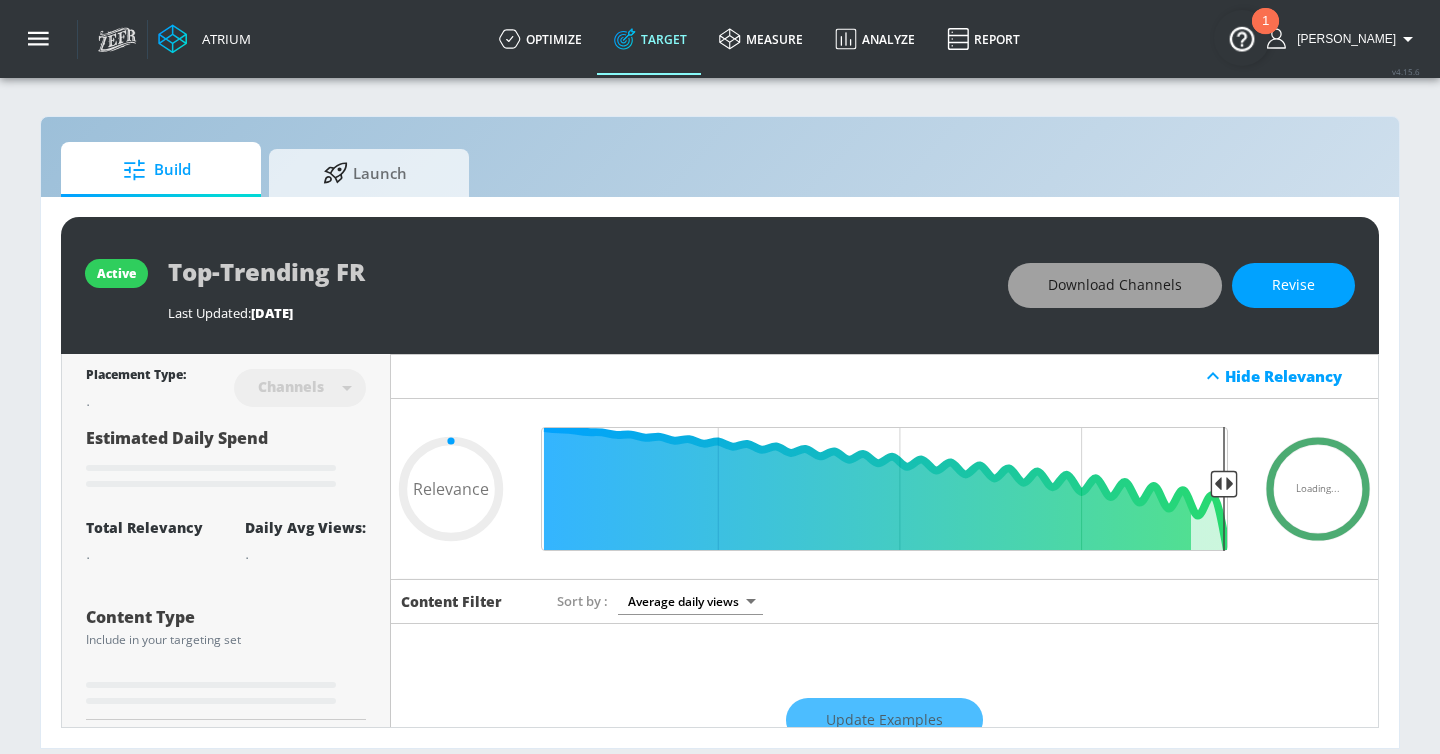click on "Download Channels" at bounding box center (1115, 285) 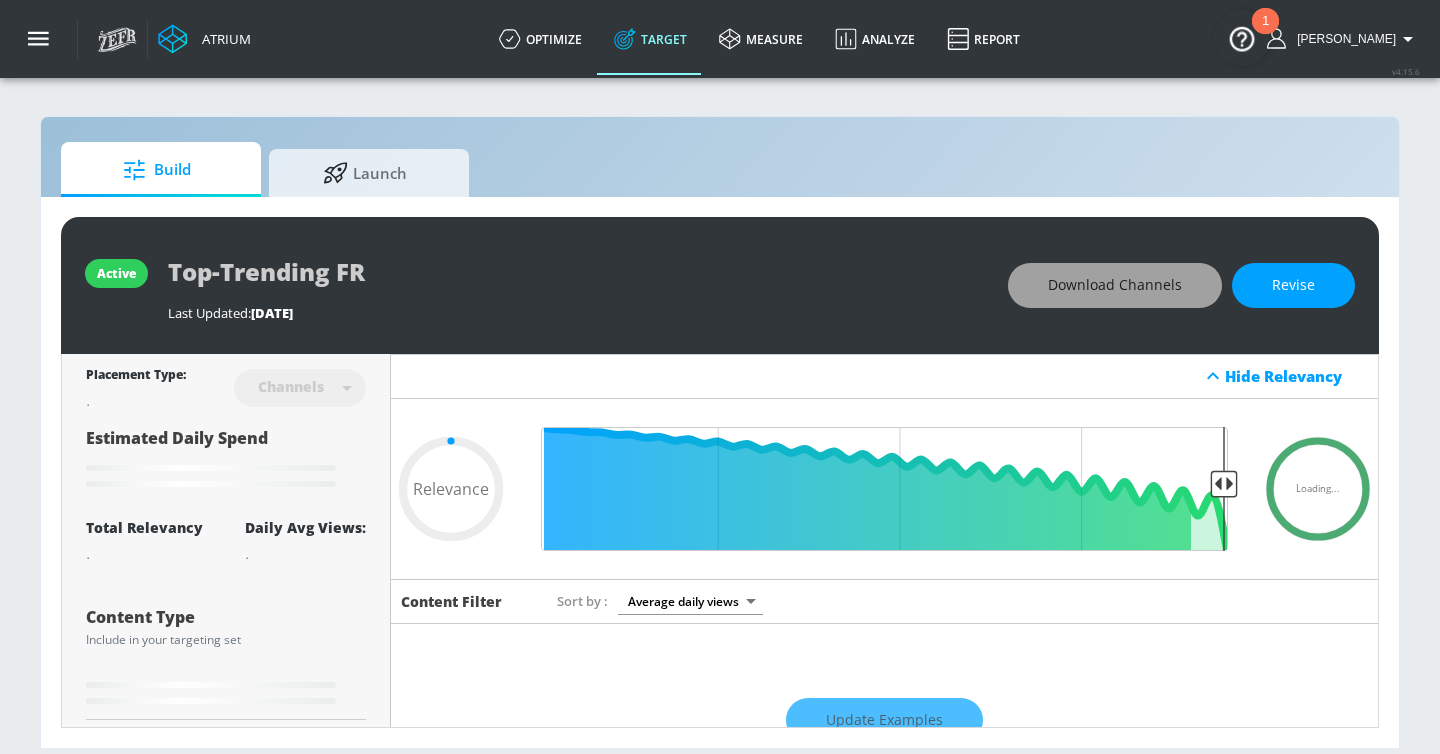 type on "0.37" 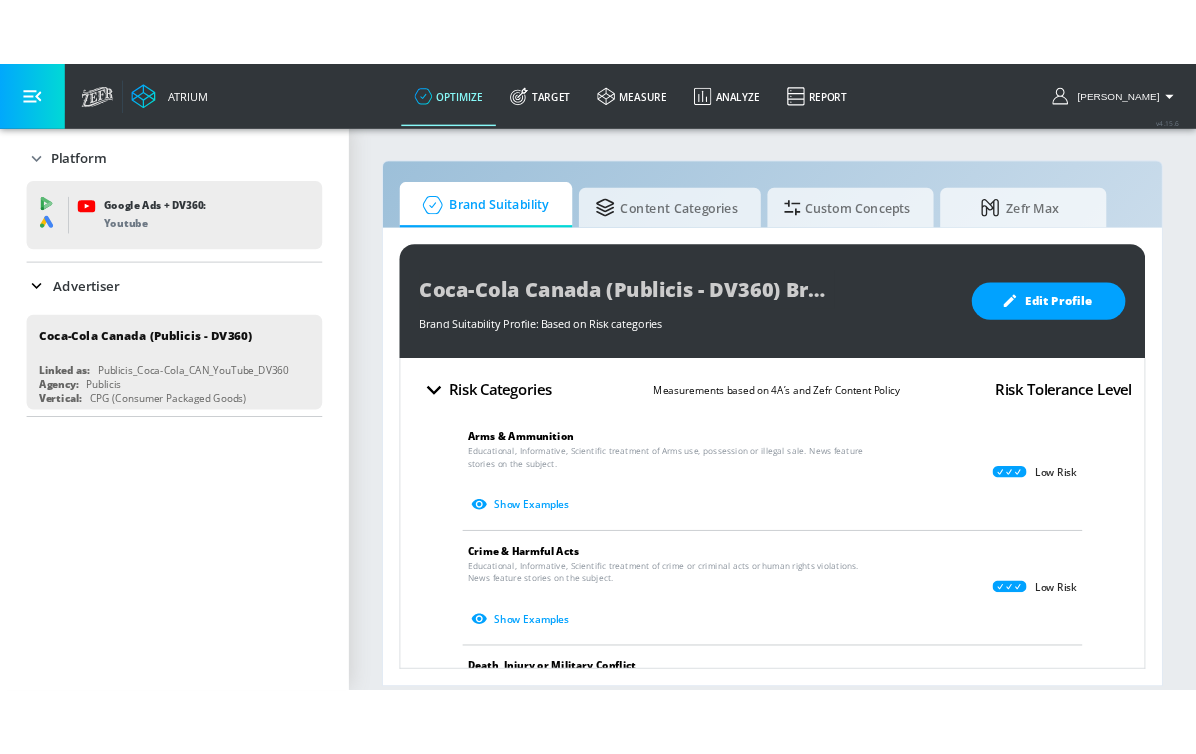 scroll, scrollTop: 0, scrollLeft: 0, axis: both 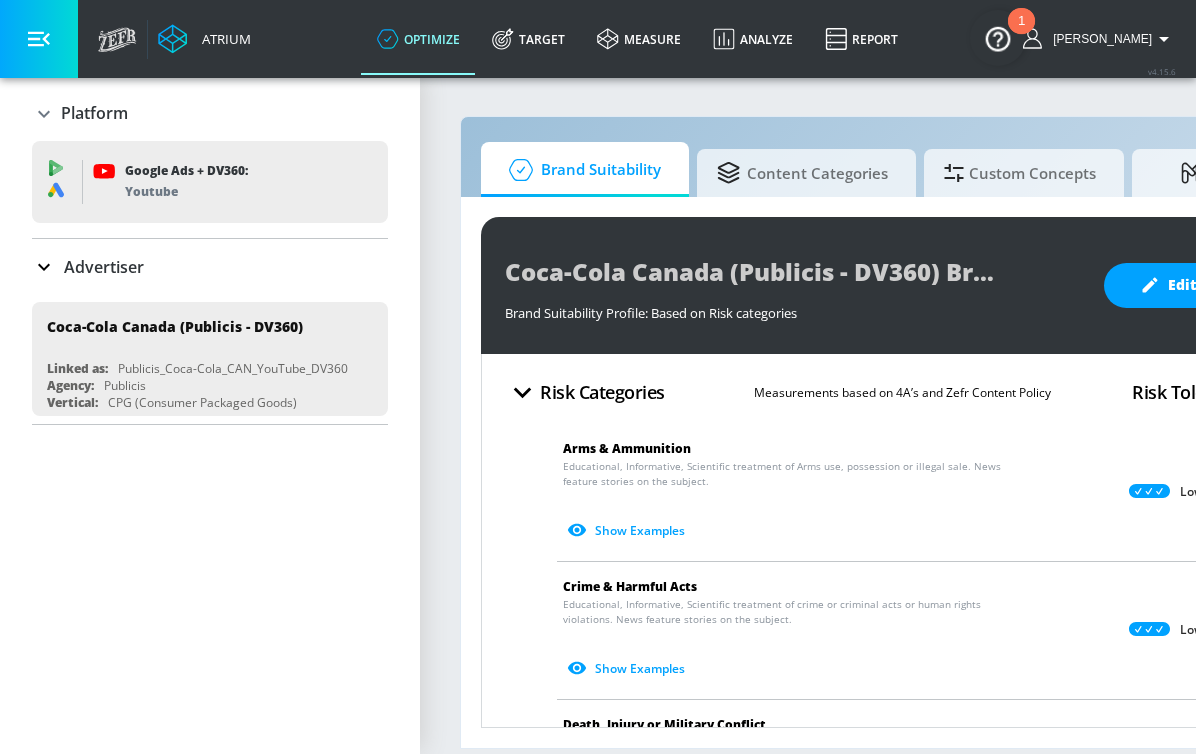 click on "Advertiser" at bounding box center [104, 267] 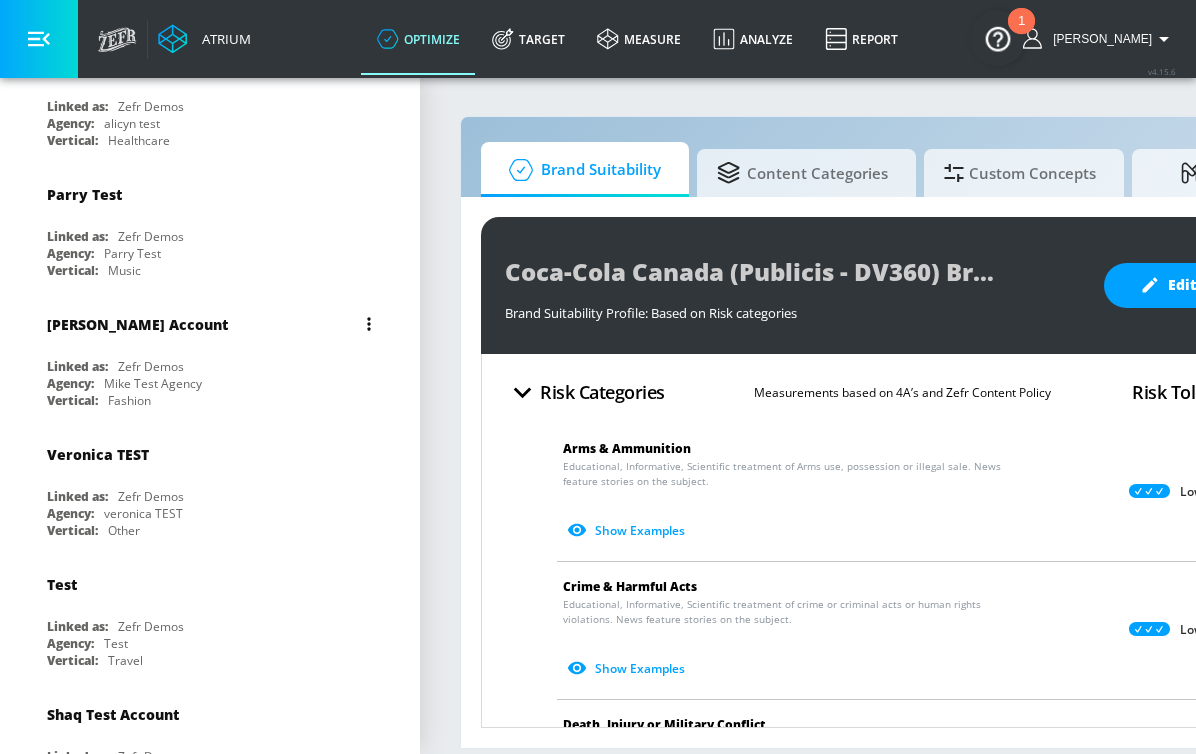 scroll, scrollTop: 0, scrollLeft: 0, axis: both 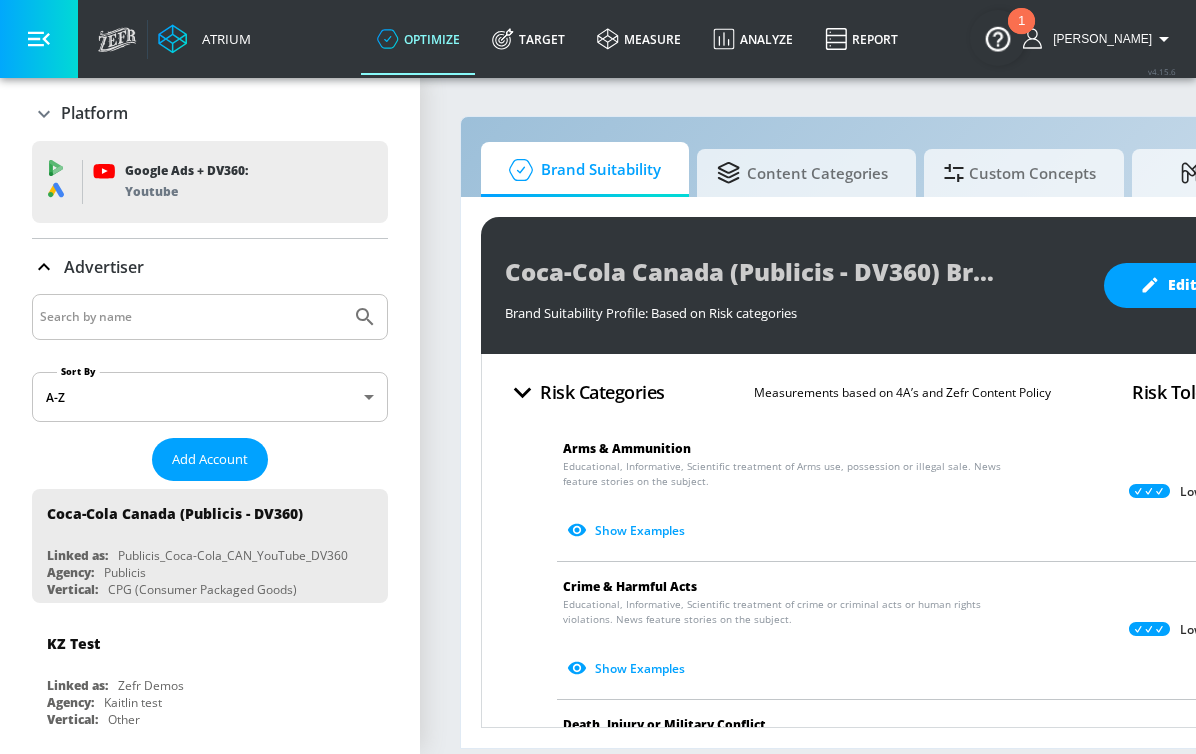 click on "Advertiser" at bounding box center [104, 267] 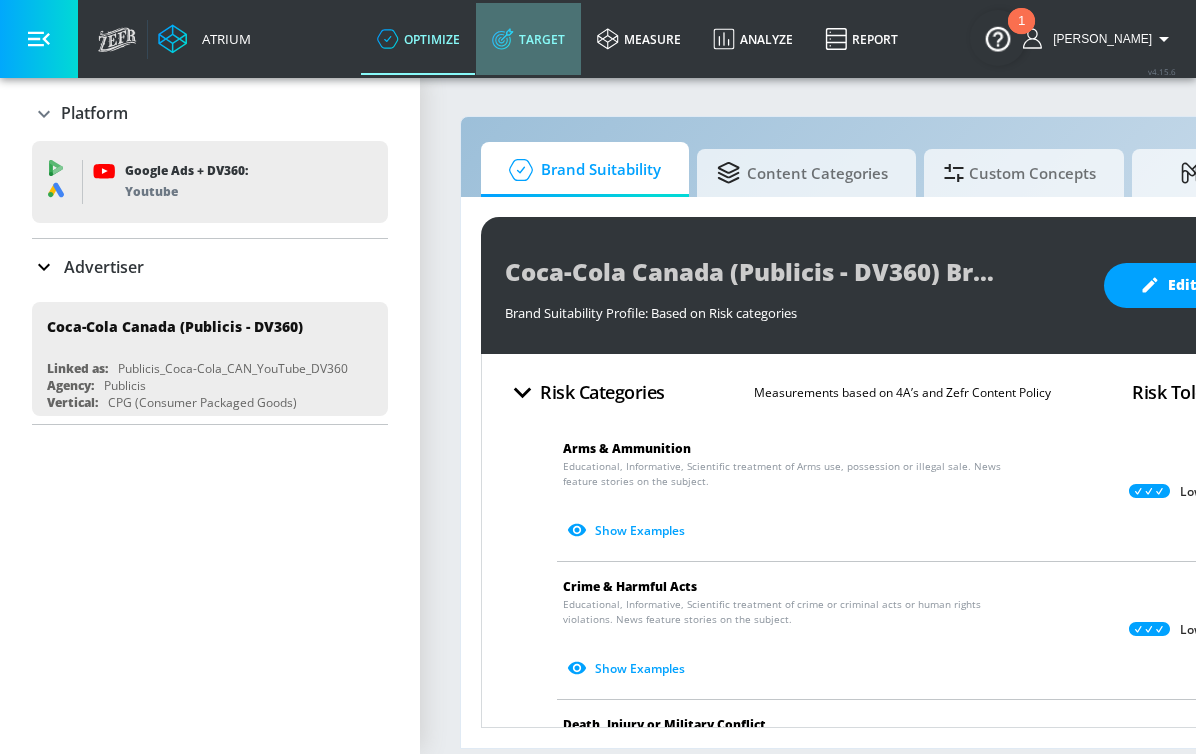 click on "Target" at bounding box center (528, 39) 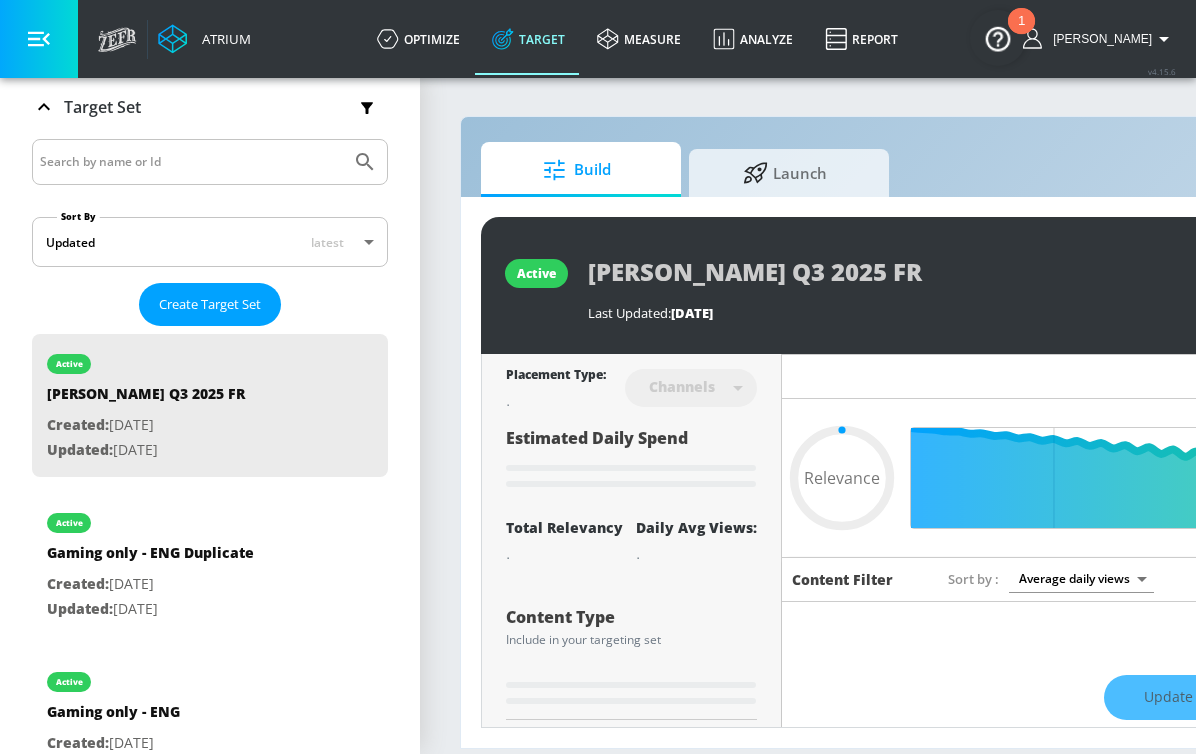 type on "0.78" 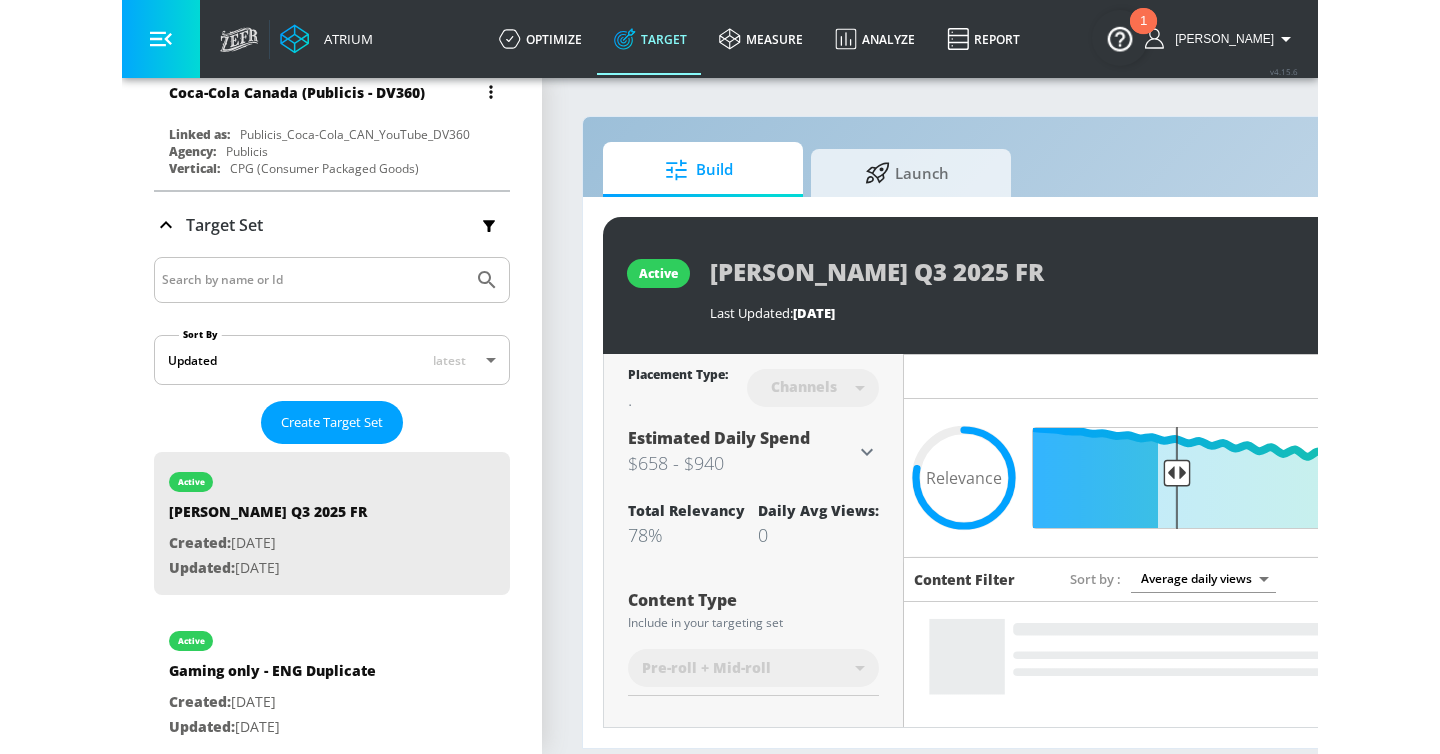 scroll, scrollTop: 91, scrollLeft: 0, axis: vertical 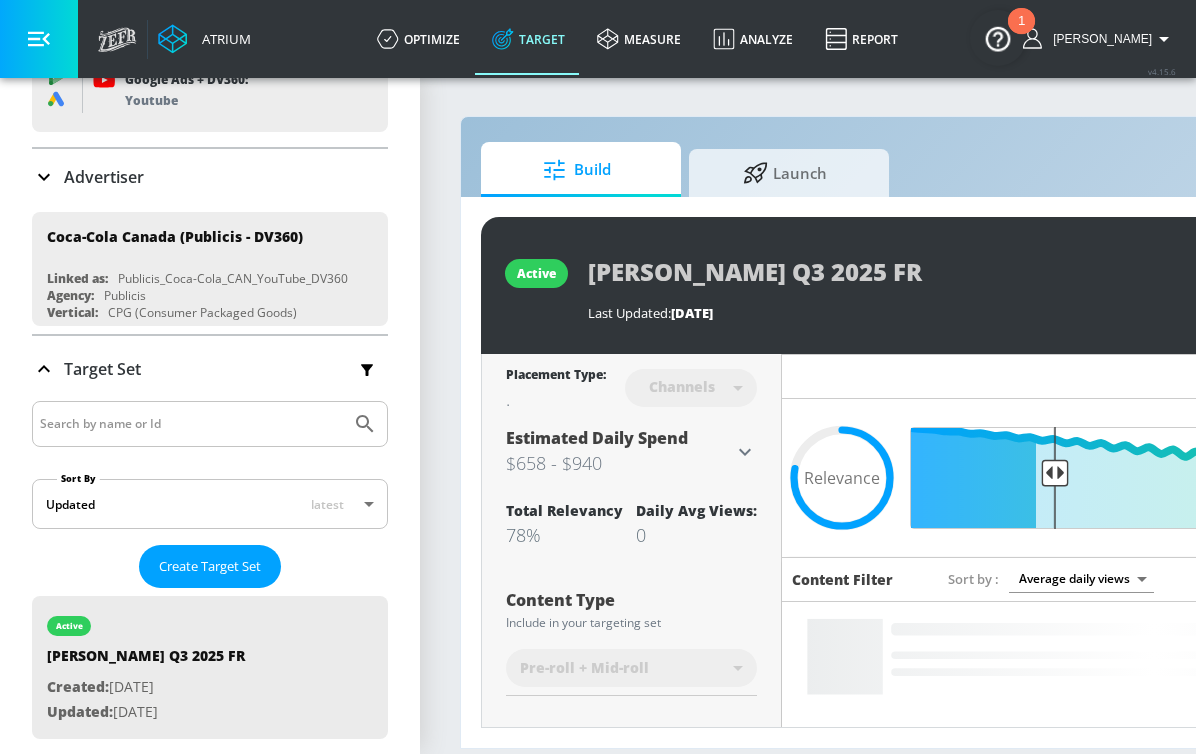 click at bounding box center [191, 424] 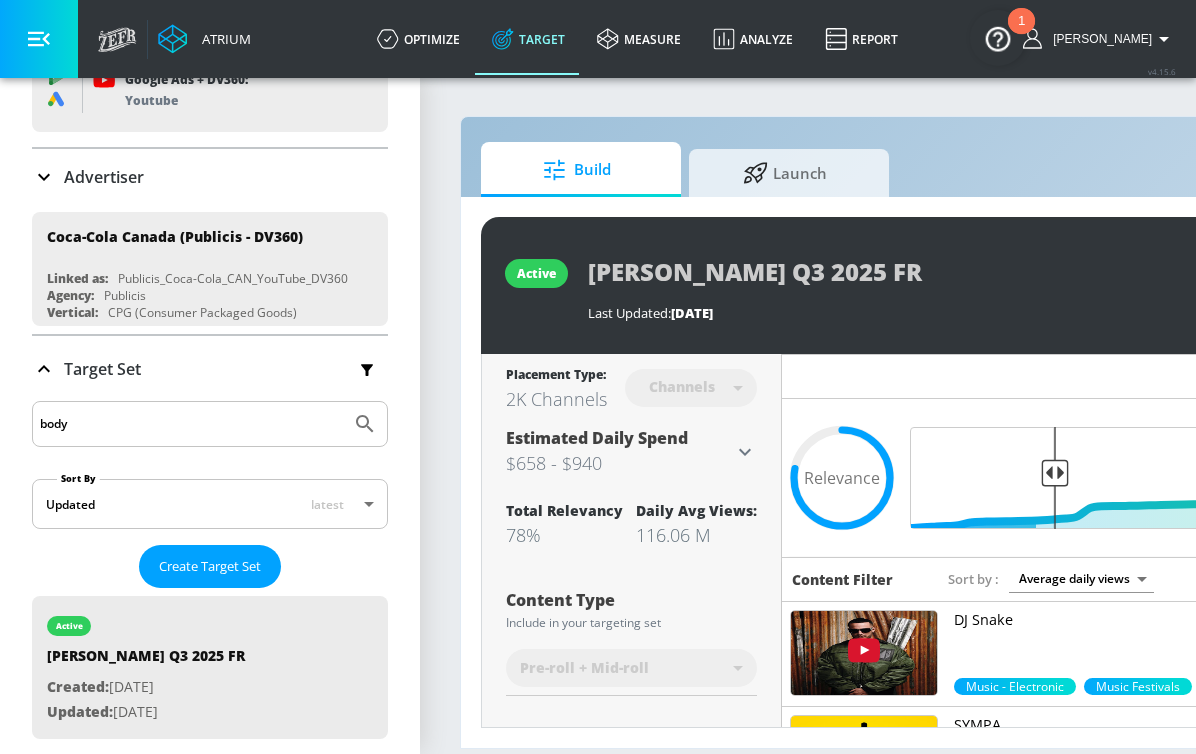 type on "body" 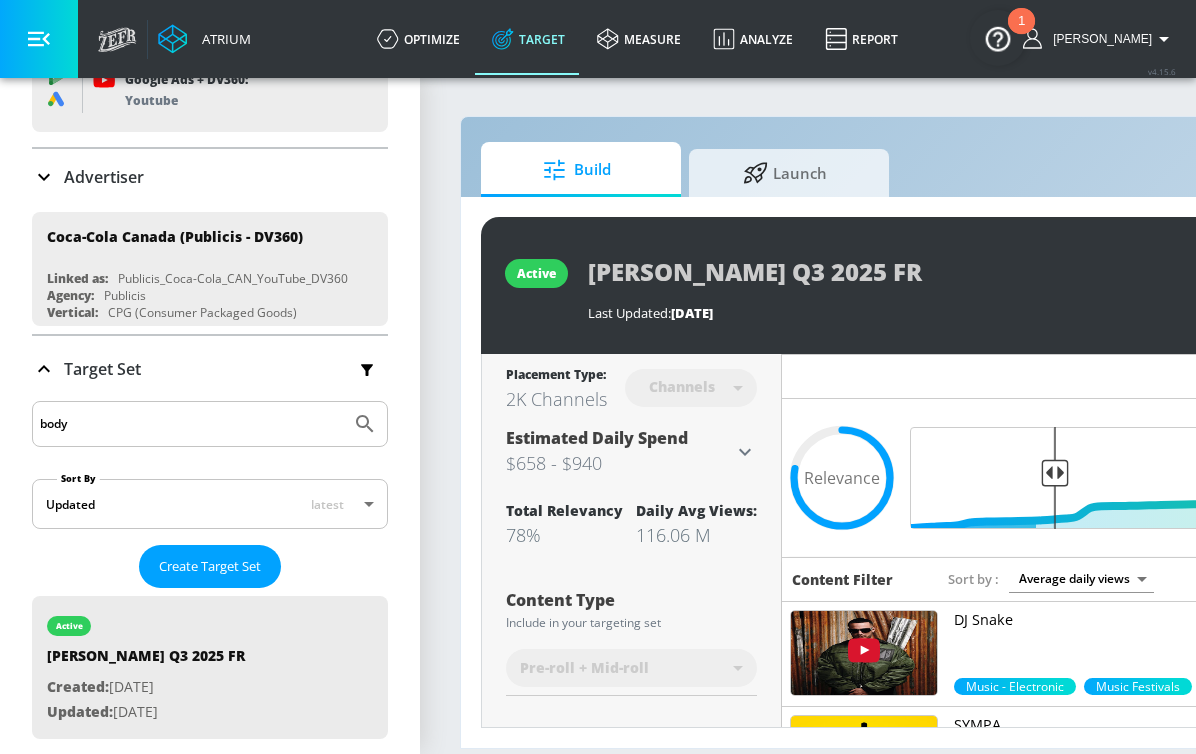 click at bounding box center (365, 424) 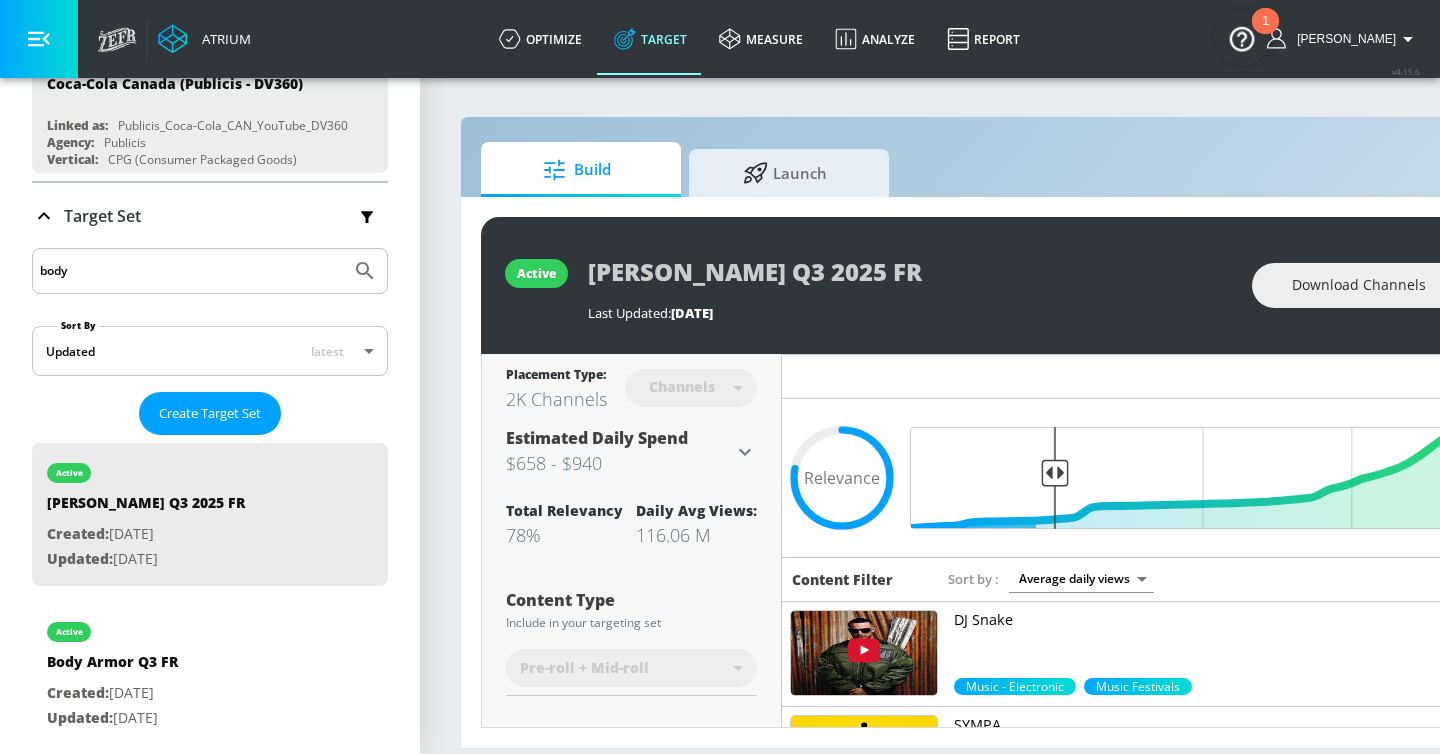 scroll, scrollTop: 263, scrollLeft: 0, axis: vertical 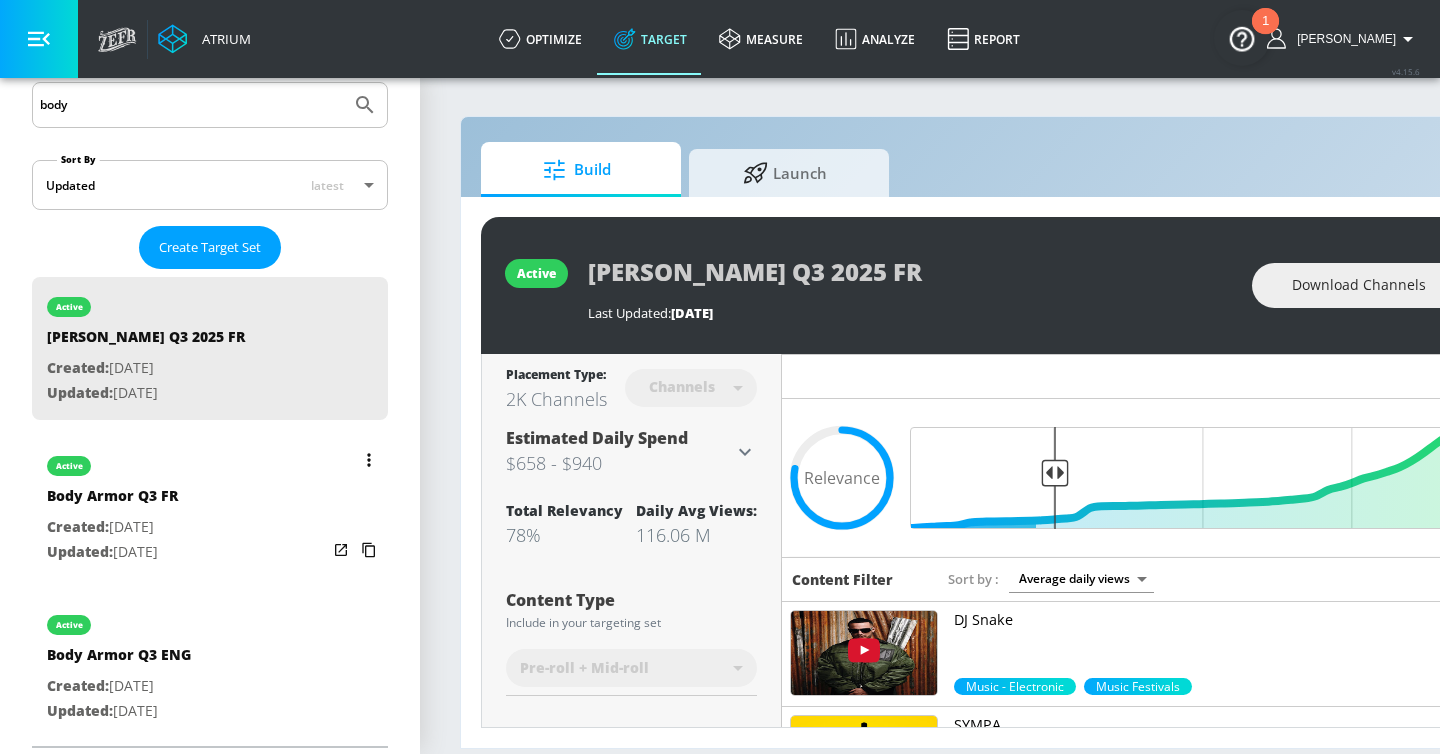 click on "active Body Armor Q3 ENG Created:  Jun. 13, 2025 Updated:  Jun. 13, 2025" at bounding box center [210, 666] 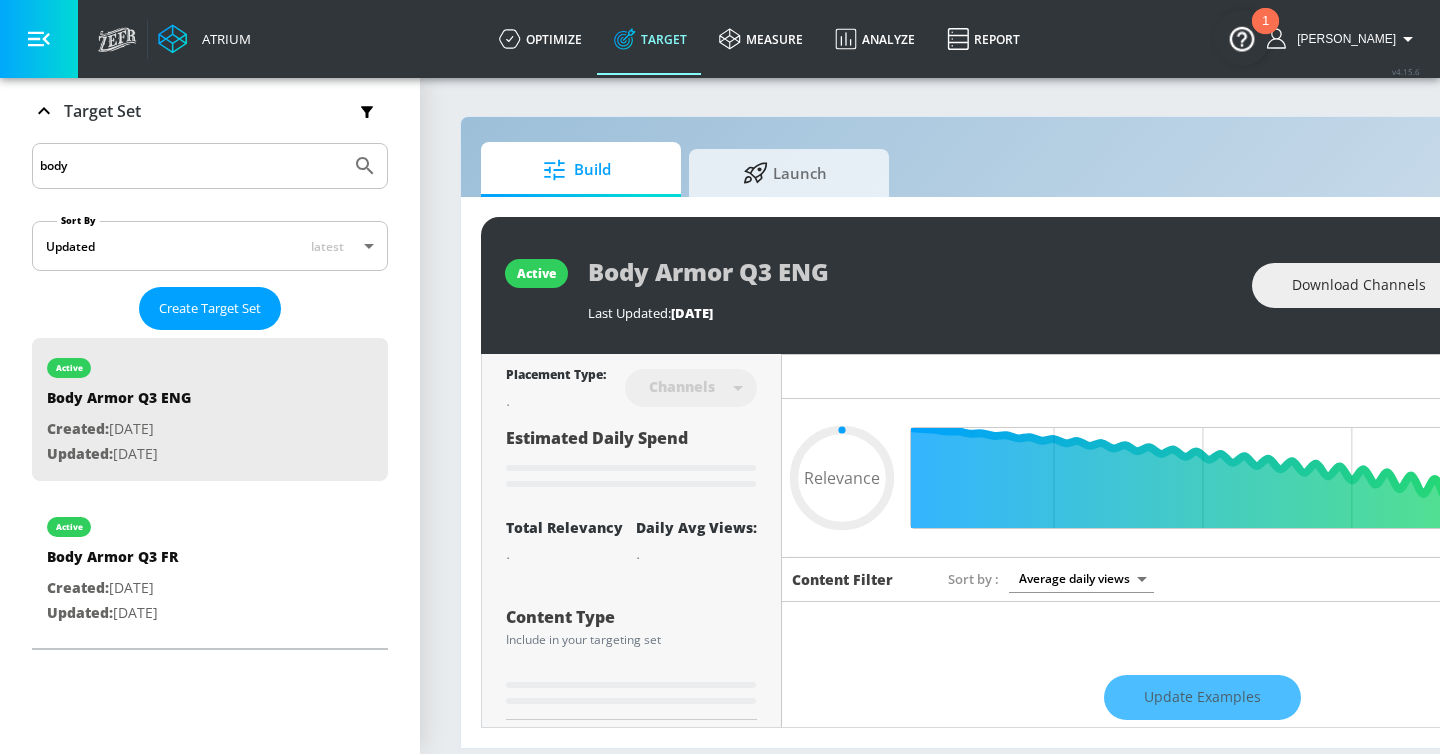 scroll, scrollTop: 251, scrollLeft: 0, axis: vertical 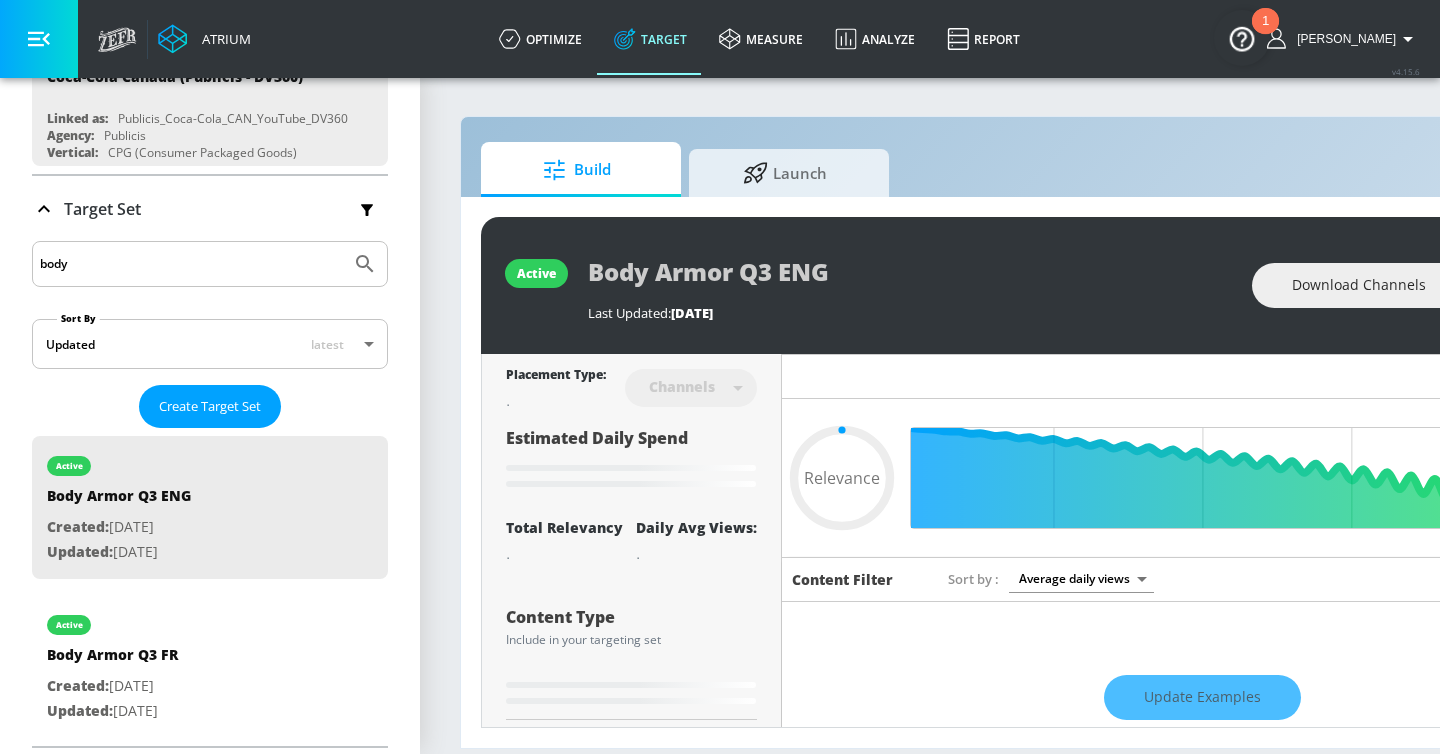 click 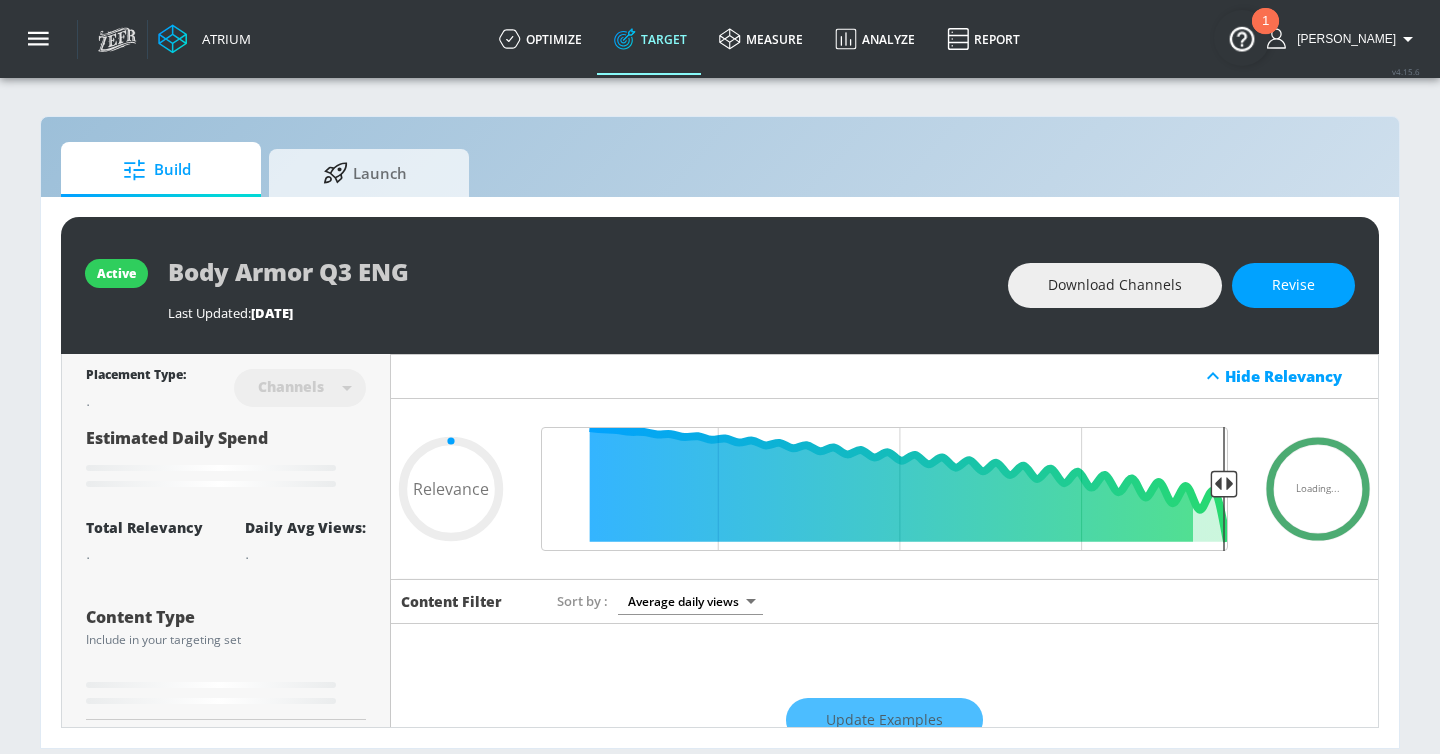 type on "0.64" 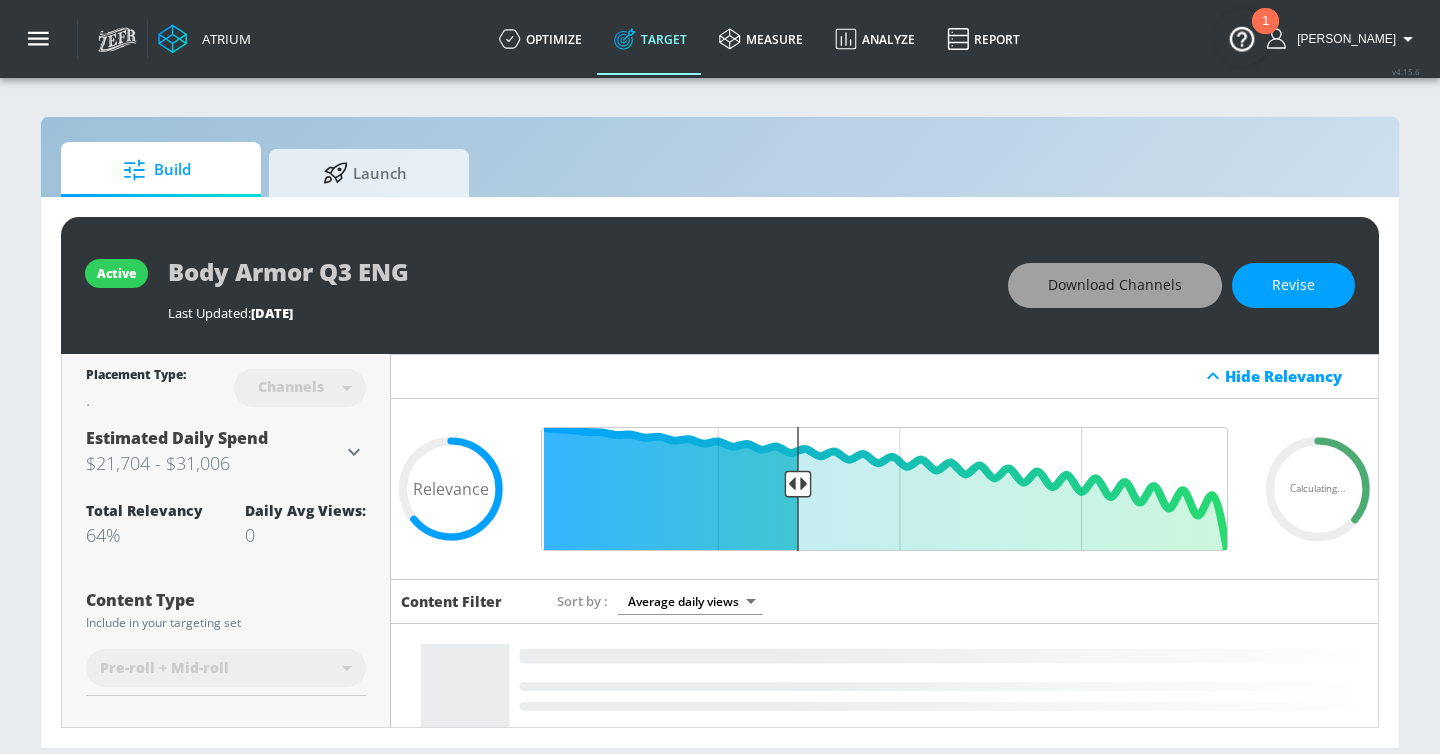 click on "Download Channels" at bounding box center (1115, 285) 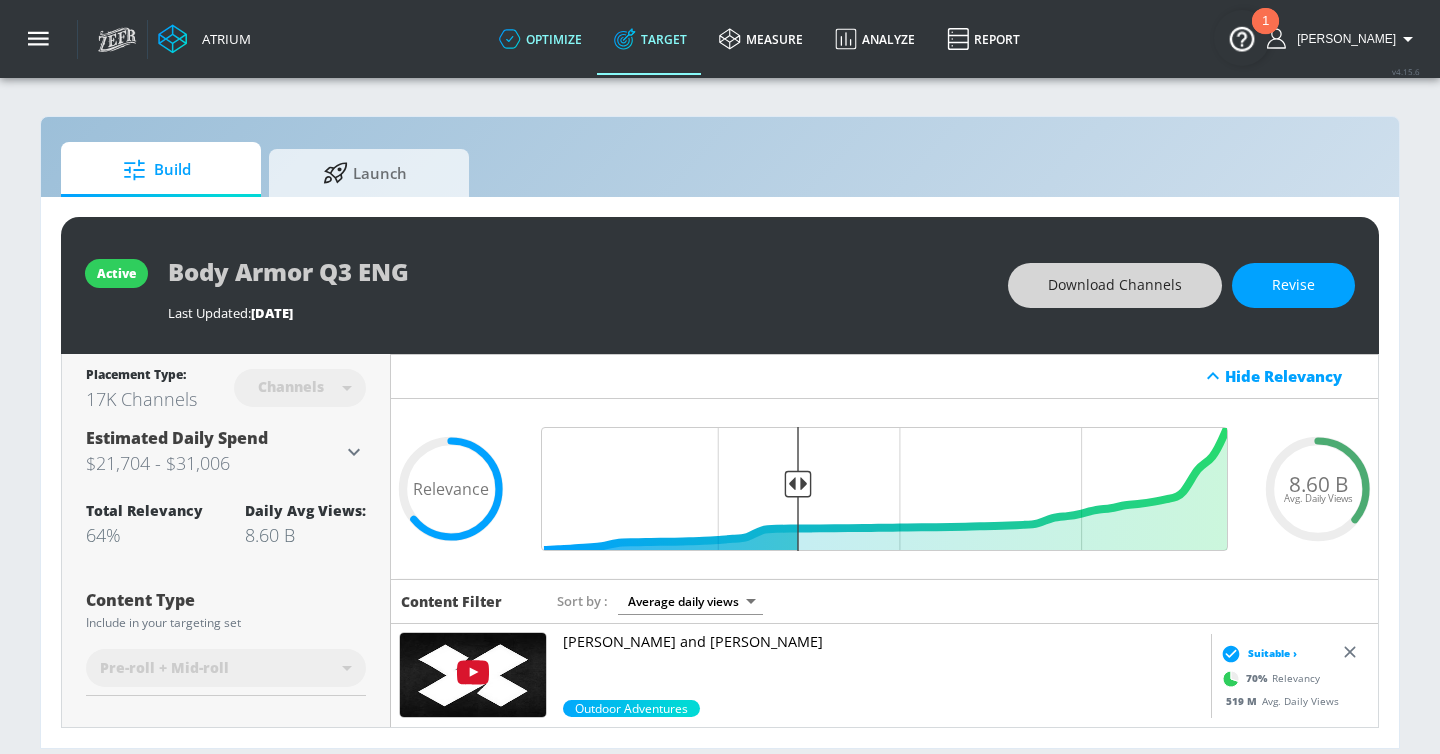 click on "optimize" at bounding box center (540, 39) 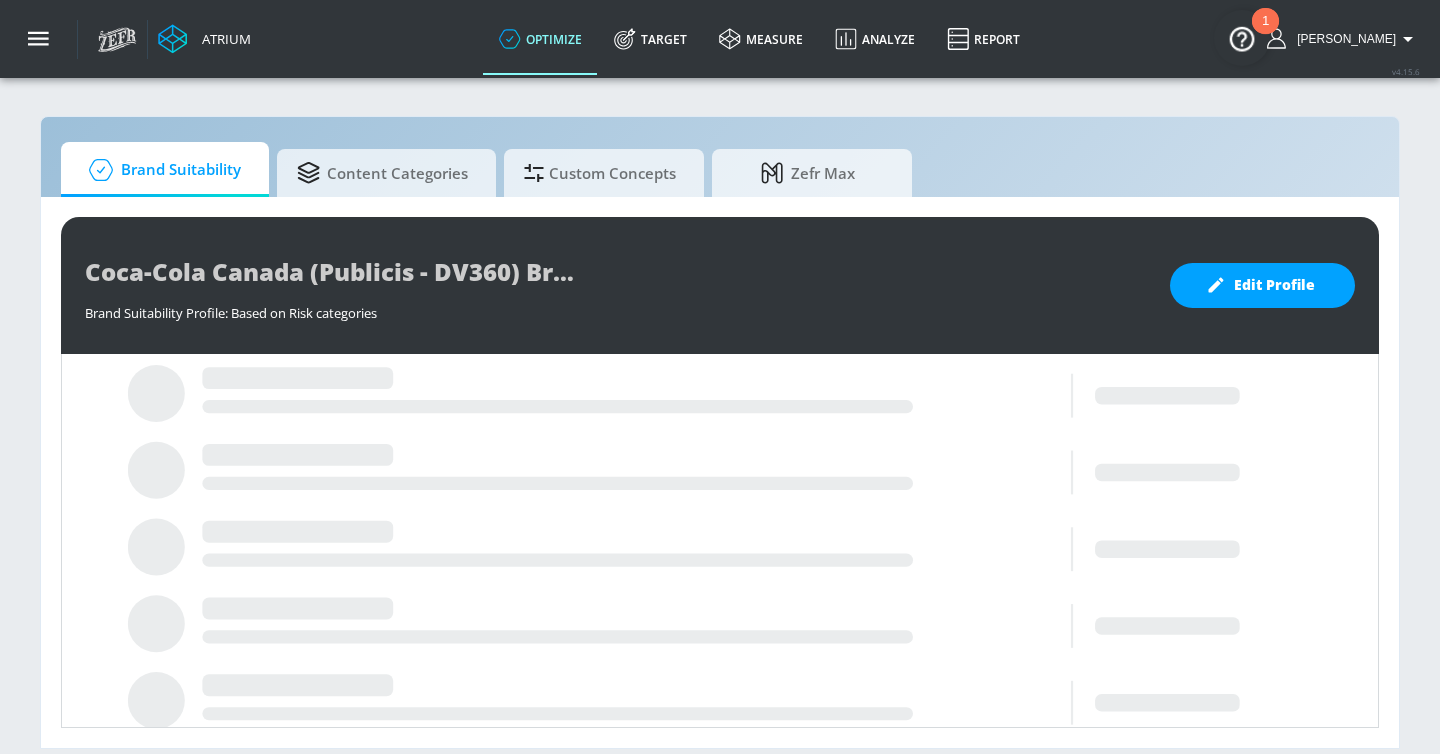 scroll, scrollTop: 0, scrollLeft: 0, axis: both 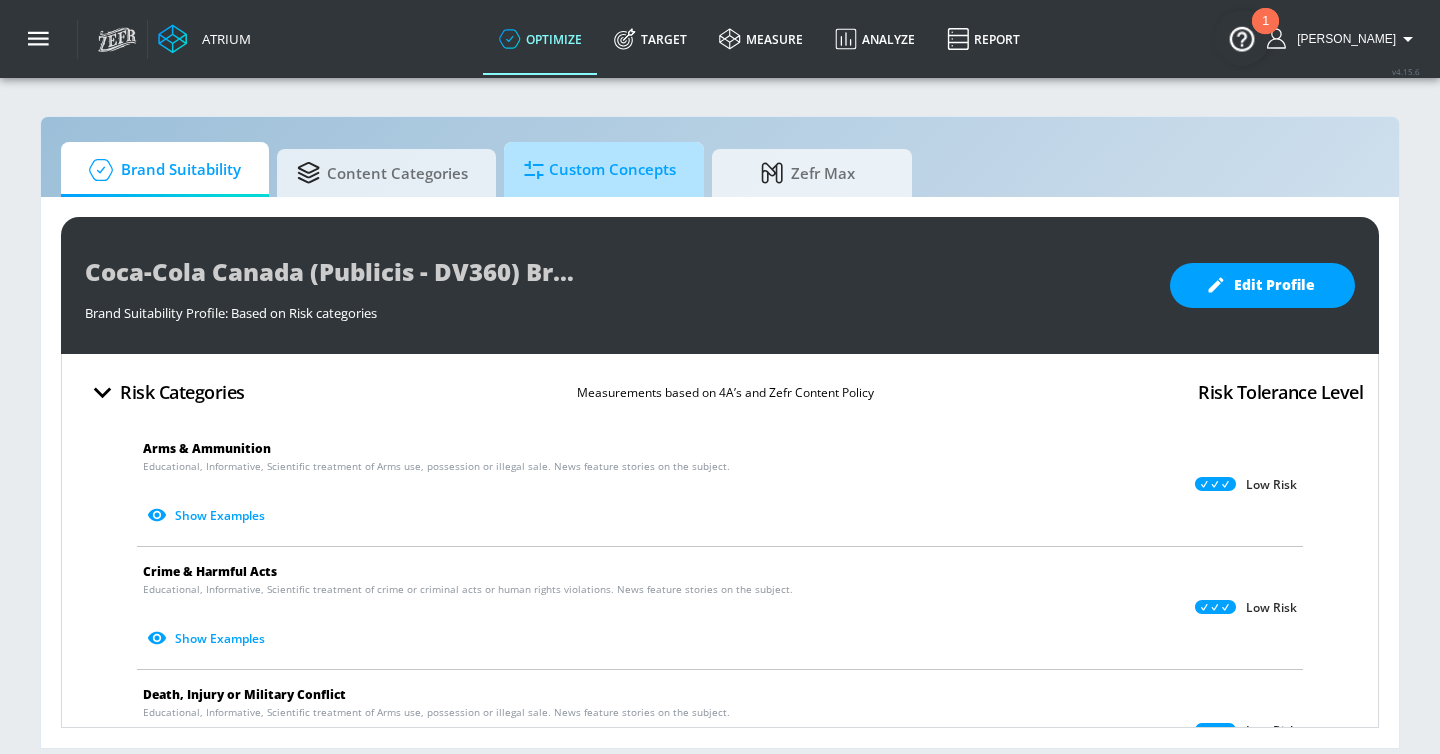 click on "Custom Concepts" at bounding box center (600, 170) 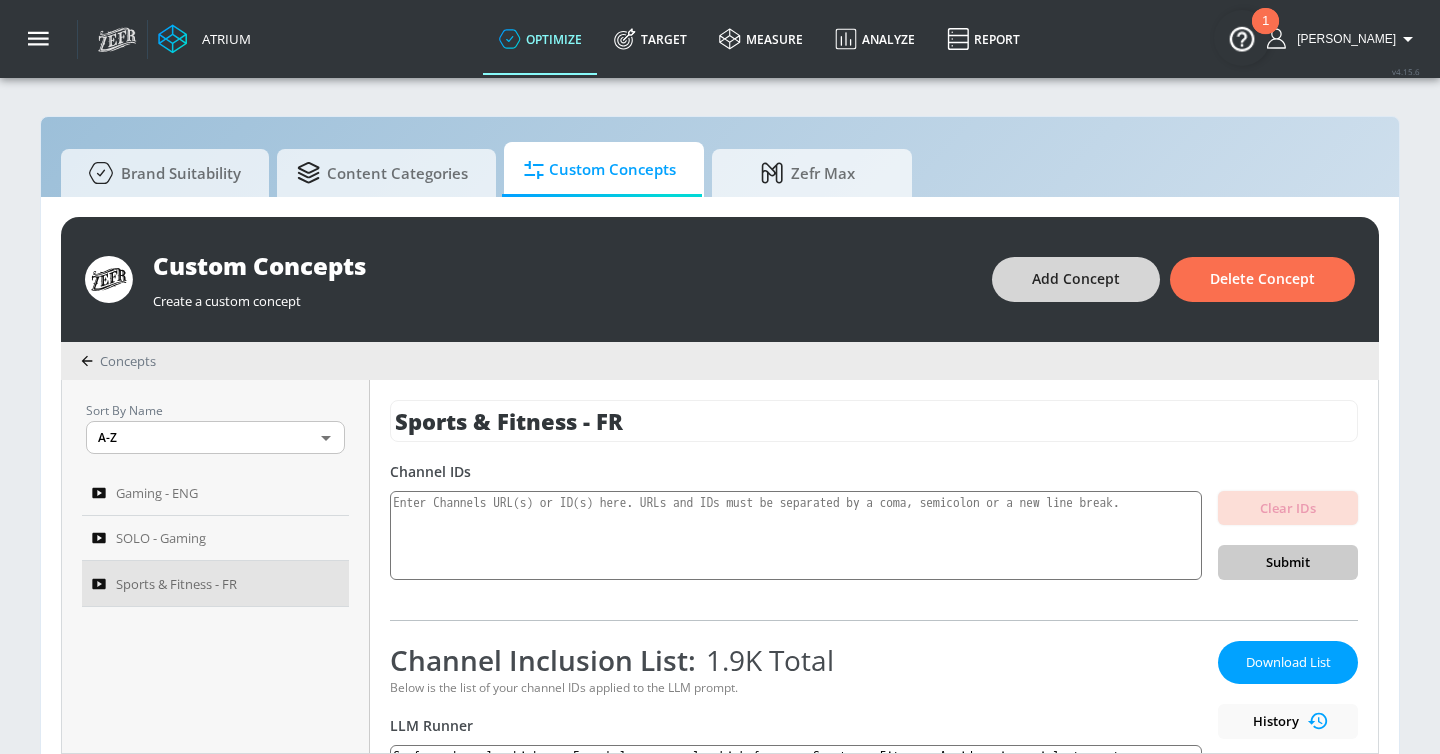 click on "Add Concept" at bounding box center (1076, 279) 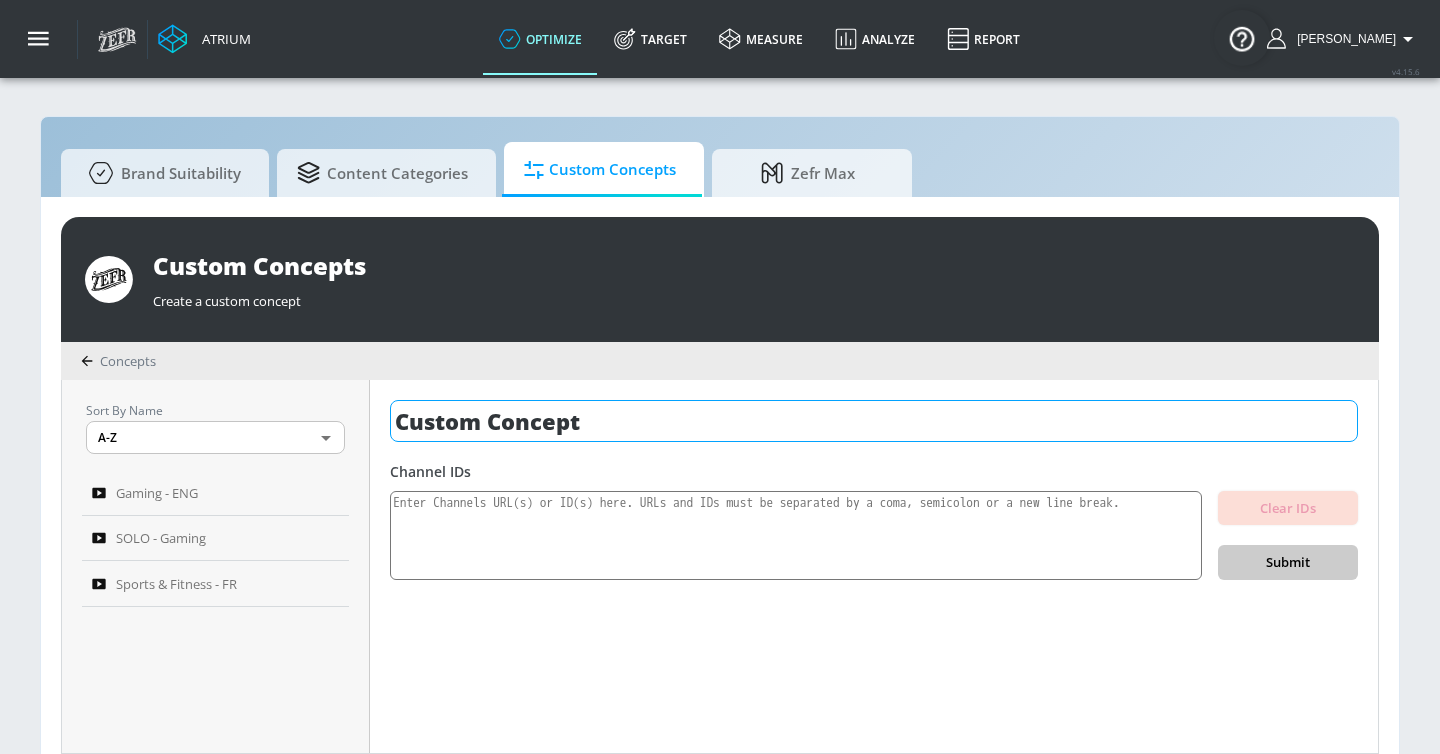 click on "Custom Concept" at bounding box center [874, 421] 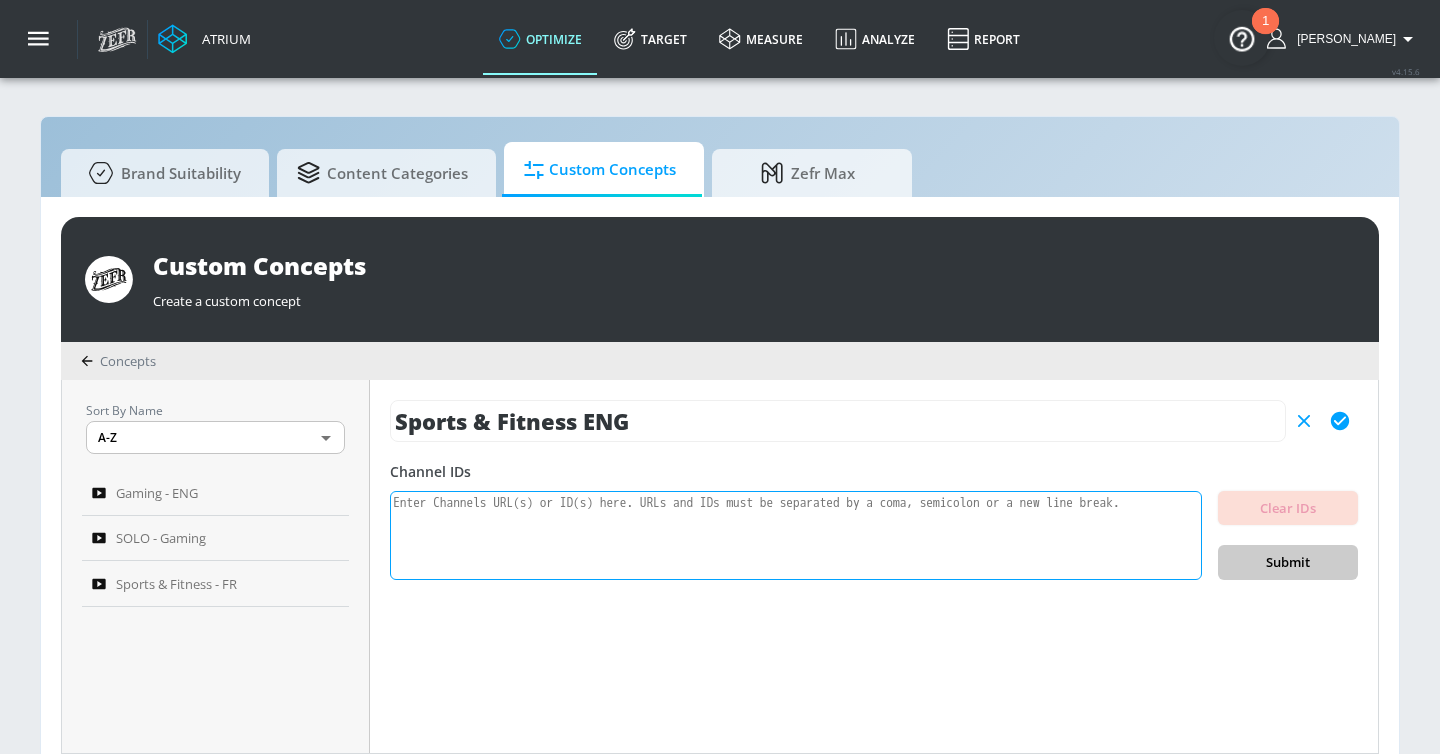 type on "Sports & Fitness ENG" 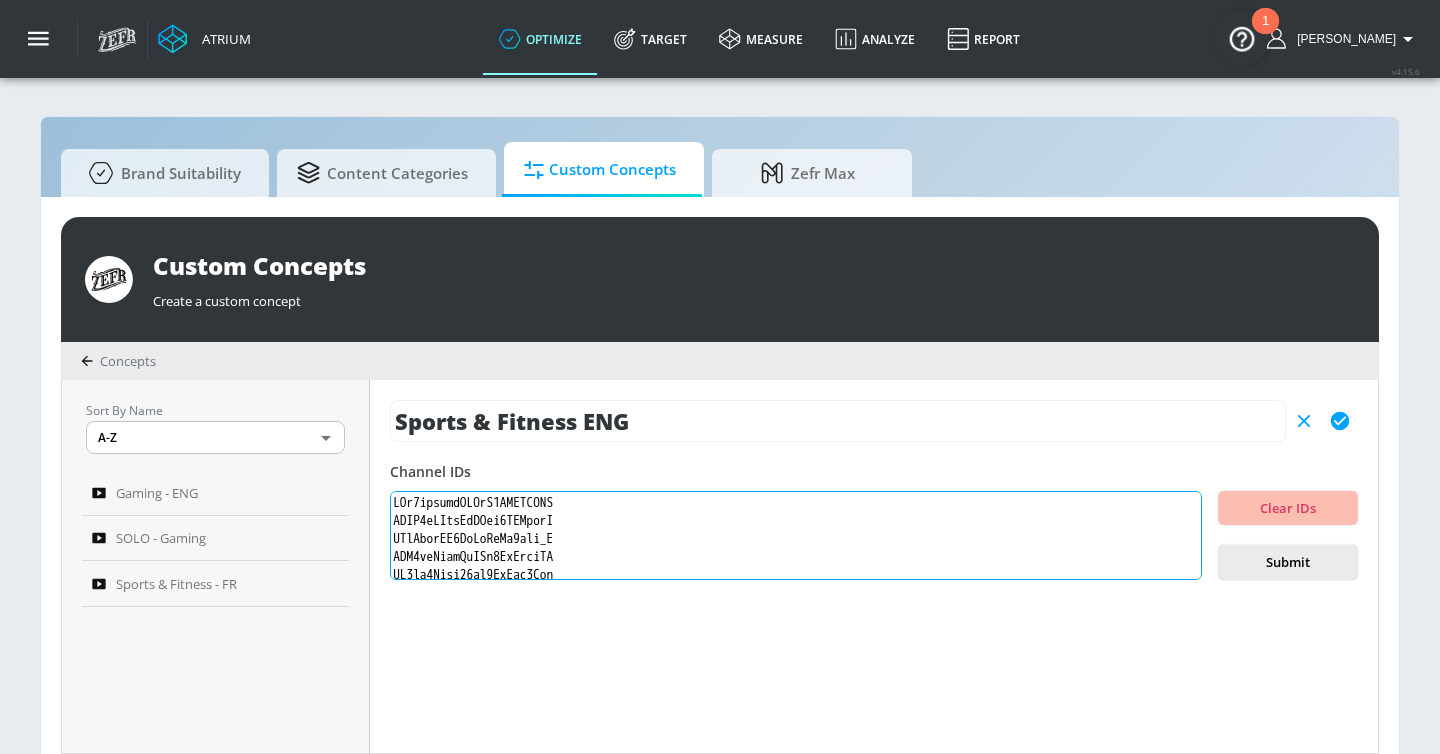 scroll, scrollTop: 262857, scrollLeft: 0, axis: vertical 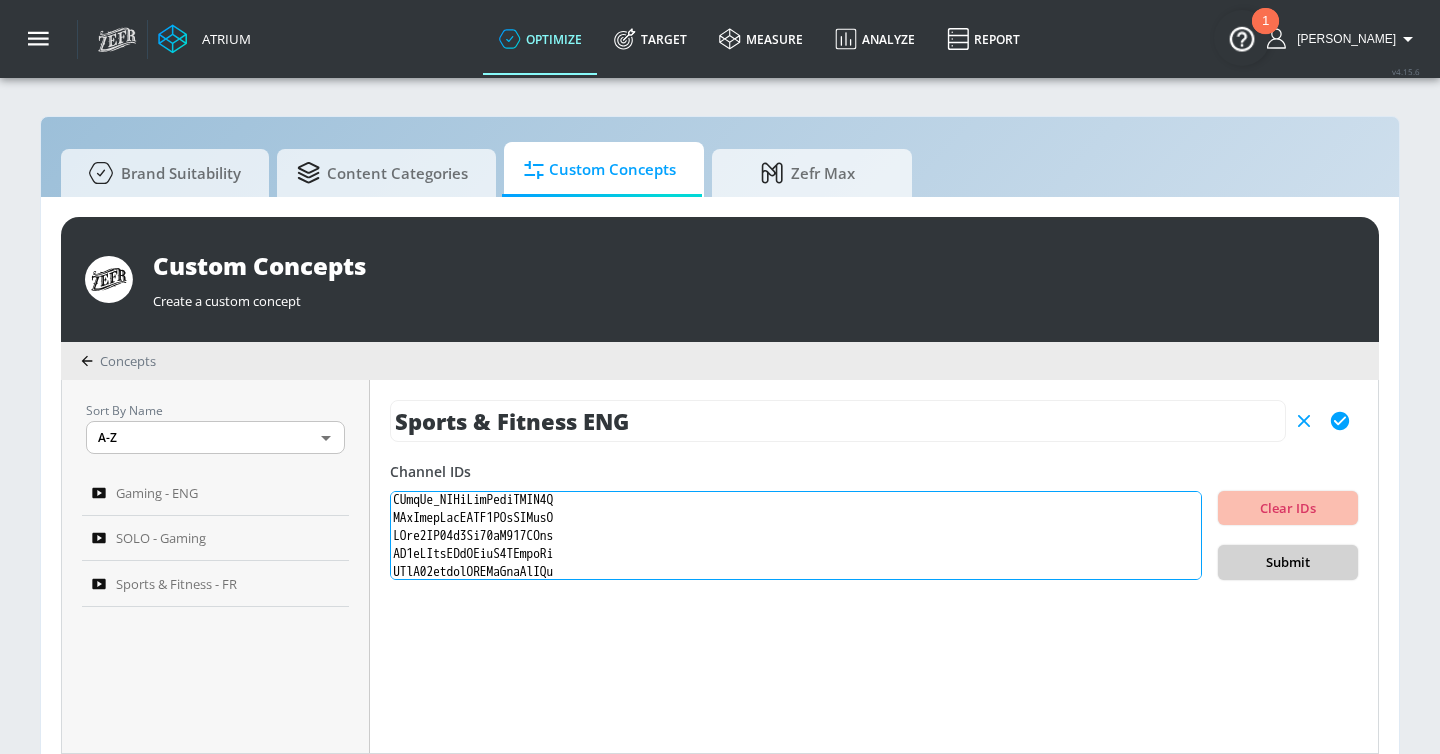 type on "UCg3gzldyhCHJjY7AWWTNPPA
UCWJ2lWNubArHWmf3FIHbfcQ
UCoLrcjPV5PbUrUyXq5mjc_A
UCB2wtYpfbCpYDc5TeTwuqFA
UC0ts7Wbbn24bo8TaRuu1Xig
UCDoJIpPvtEwFvfNXsZvCqKw
UC0Xq4qcUT1GjcdOX5jYPuBA
UCCxF55adGXOscJ3L8qdKnrQ
UCmTpLEs3Sk8hxbasbm612_Q
UCRPNk3TA5cbyB-8hvNgsP5g
UCEMj2h7pP4QWkoGnSmaiiYw
UCXw1ddyrUmib3zmCmvSI1ow
UCv9FTiF21ZGJr7XOvEjqegA
UC0bcklFKnBGDYdjsNGWXJHA
UCEjIjshJ8bvvCkGNk0pkYcA
UCk5rsbZv85KxI55BKzZ3KPA
UCVl6ZdslZz2Zj-34bMJFPbg
UCwdVOry0oNF9WIe_3uCfz9Q
UCd8YyVTur0fe8P8NXgOPRgQ
UCCv8iG5BG6DvJcwVMriFsCg
UCVepIJedg6BMQeSgjPY4e6A
UCoEme6xBIdbEmDFAIPKQBKA
UCSZwSipmufiBGjFk9q3rD-A
UCTl3QQTvqHFjurroKxexy2Q
UCs3r-mI1Sj_1LSPX0W5gB0w
UCblfuW_4rakIf2h6aqANefA
UCsaGKqPZnGp_7N80hcHySGQ
UCbQNW-otSL-thcIdPAUA9Yw
UCeXYbpOvVX4huMMttMxjXxQ
UC_n7zvkh3y3PLBIUA1lHkjw
UCfQgsKhHjSyRLOp9mnffqVg
UCZUUZFex6AaIU4QTopFudYA
UCs-vWZu3t2ky3oImX83S_2Q
UCL0L7RQ8mrO10OLRlWPoq6A
UC2ozVs4pg2K3uFLw6-0ayCQ
UCLqH-U2TXzj1h7lyYQZLNQQ
UCM2ra7Od2jliHB9TLPKt76w
UC7E9XYQ8hbV54ZDuOKYYxmA
UCT3wF21Qx0d0HmuiCzji8Lg
UCSnwORddxZG1SyB8lSxWQGg
UCOFiUtKui6-x4T-J7_Dg..." 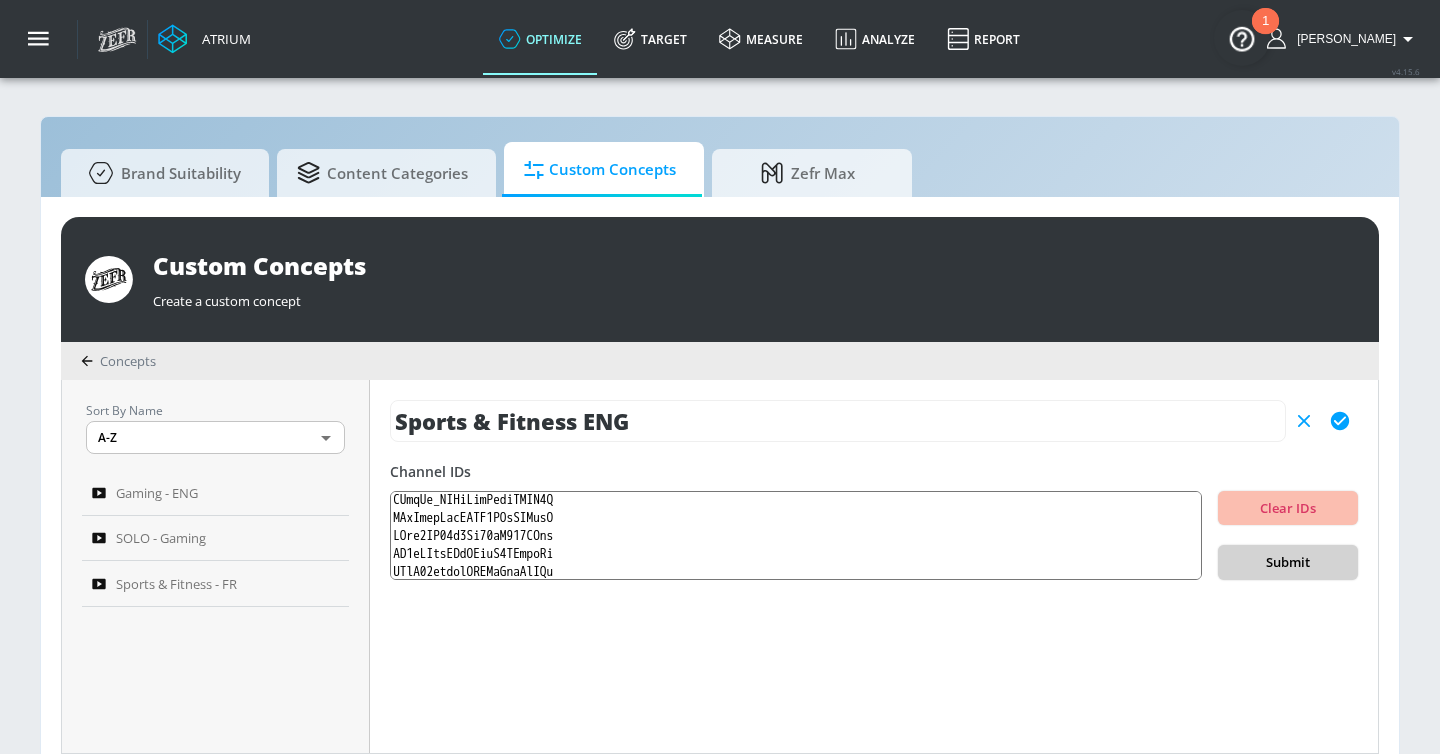 click on "Submit" at bounding box center [1288, 562] 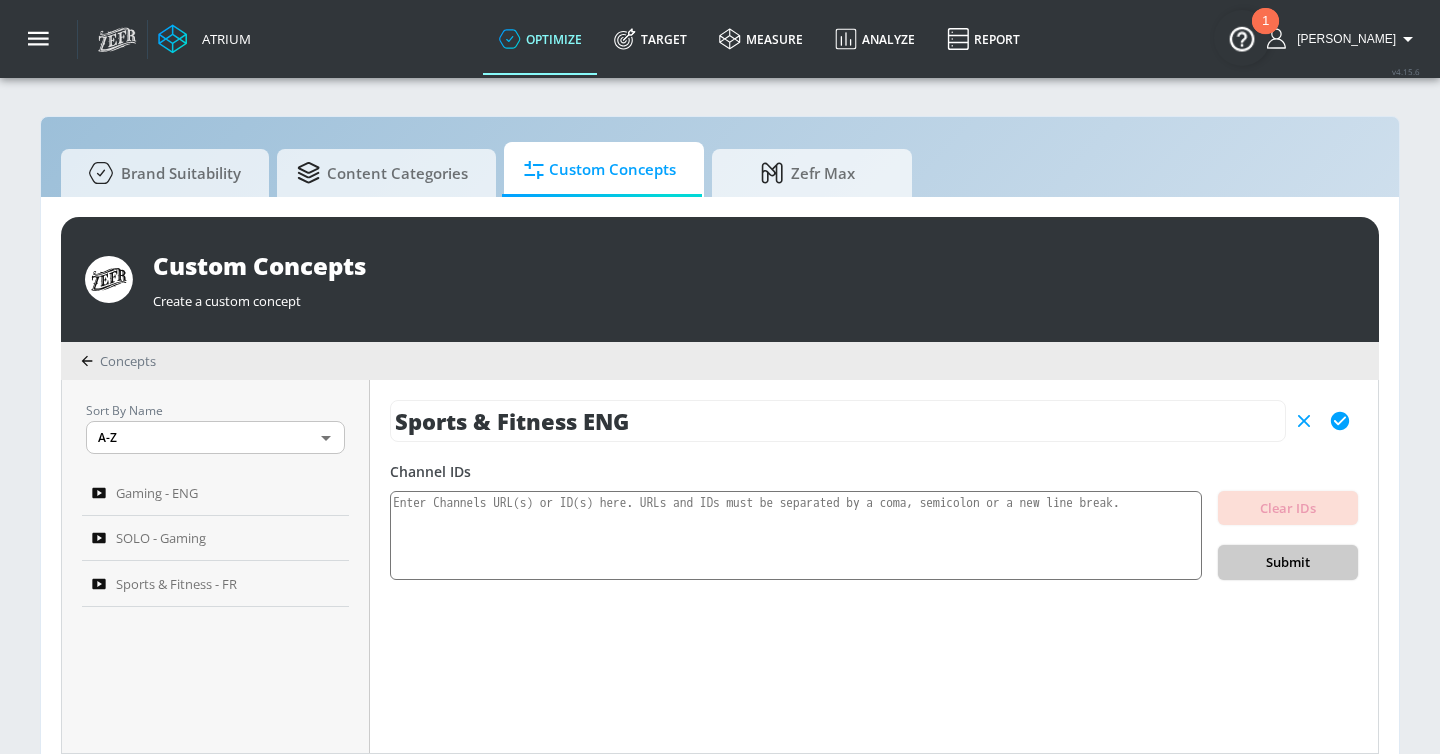 scroll, scrollTop: 0, scrollLeft: 0, axis: both 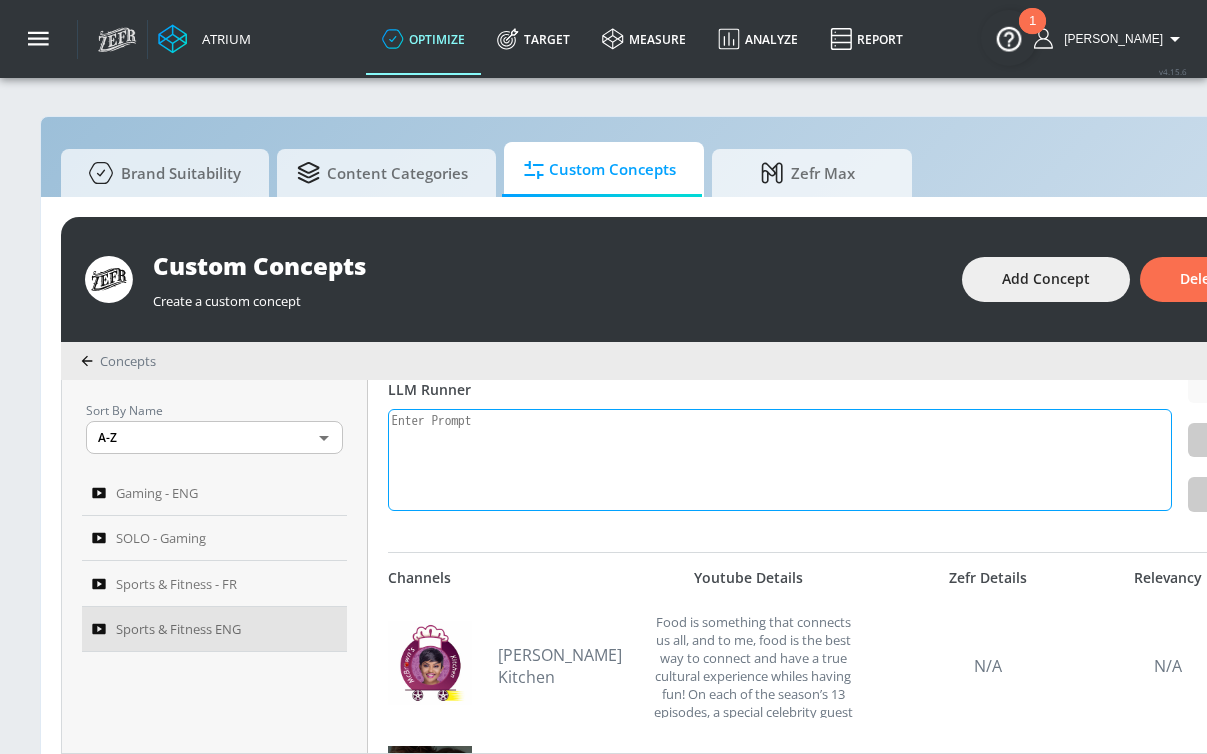 click at bounding box center [780, 459] 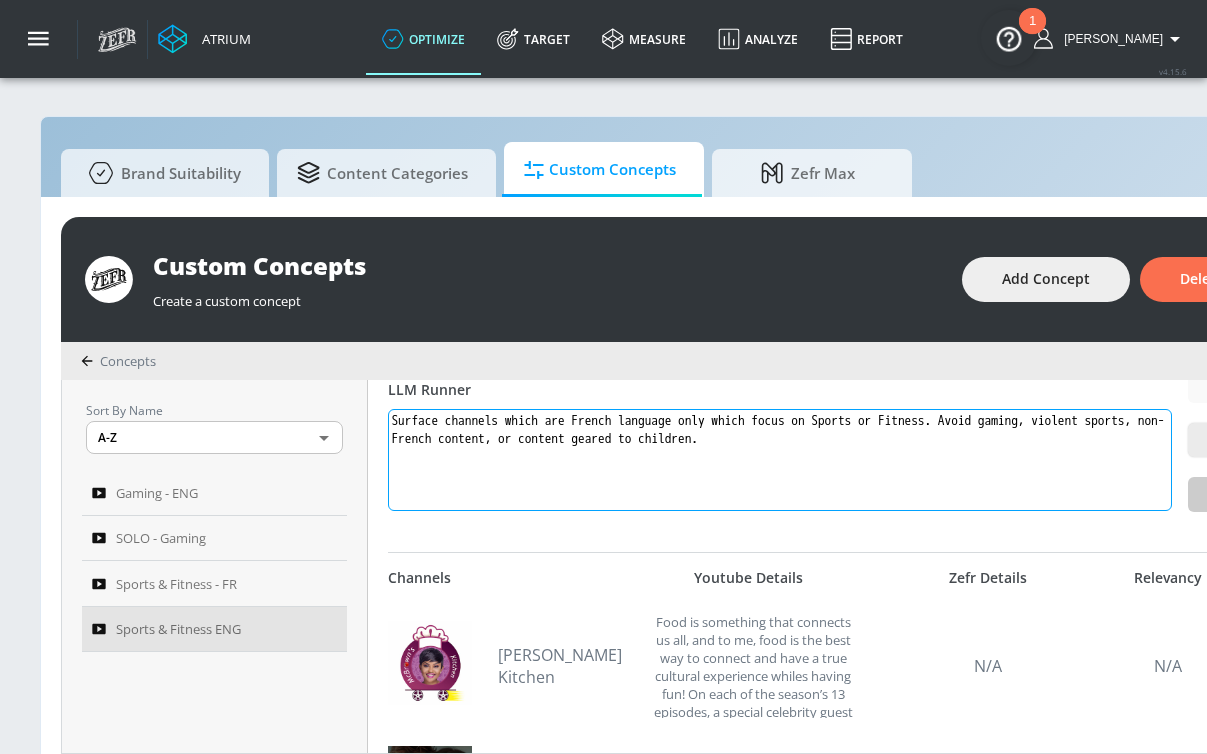 click on "Surface channels which are French language only which focus on Sports or Fitness. Avoid gaming, violent sports, non-French content, or content geared to children." at bounding box center [780, 459] 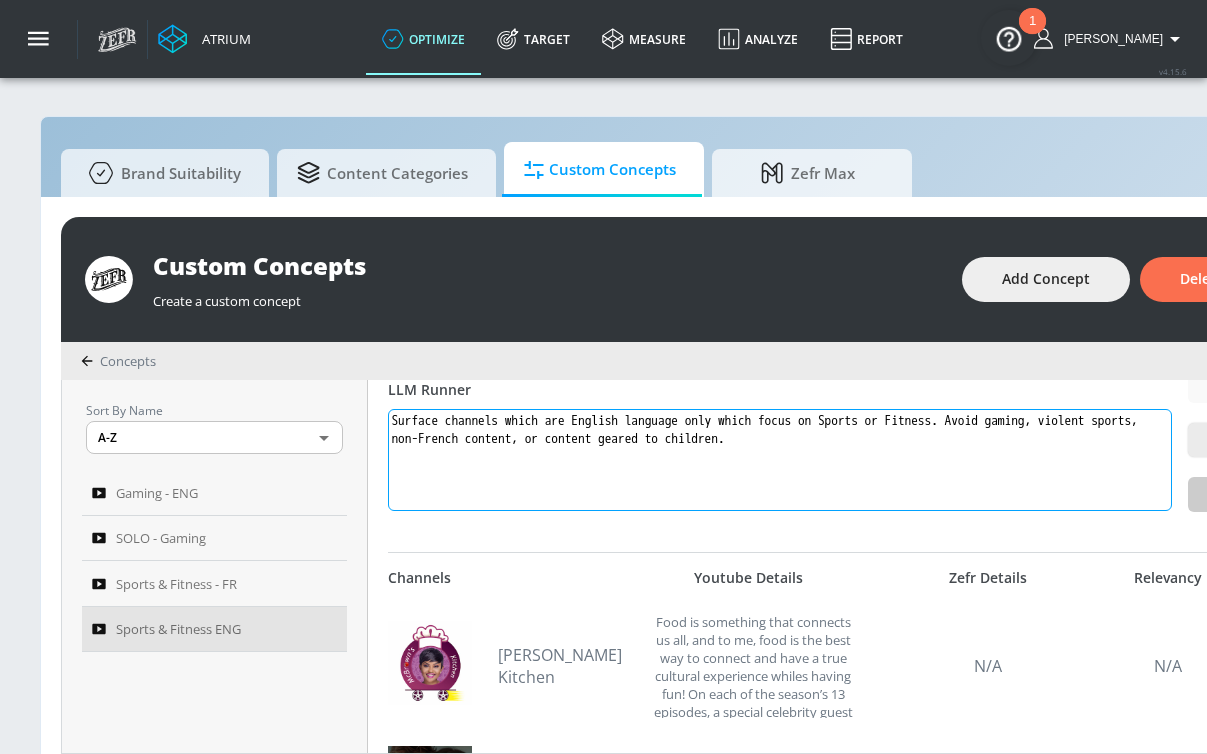 click on "Surface channels which are English language only which focus on Sports or Fitness. Avoid gaming, violent sports, non-French content, or content geared to children." at bounding box center (780, 459) 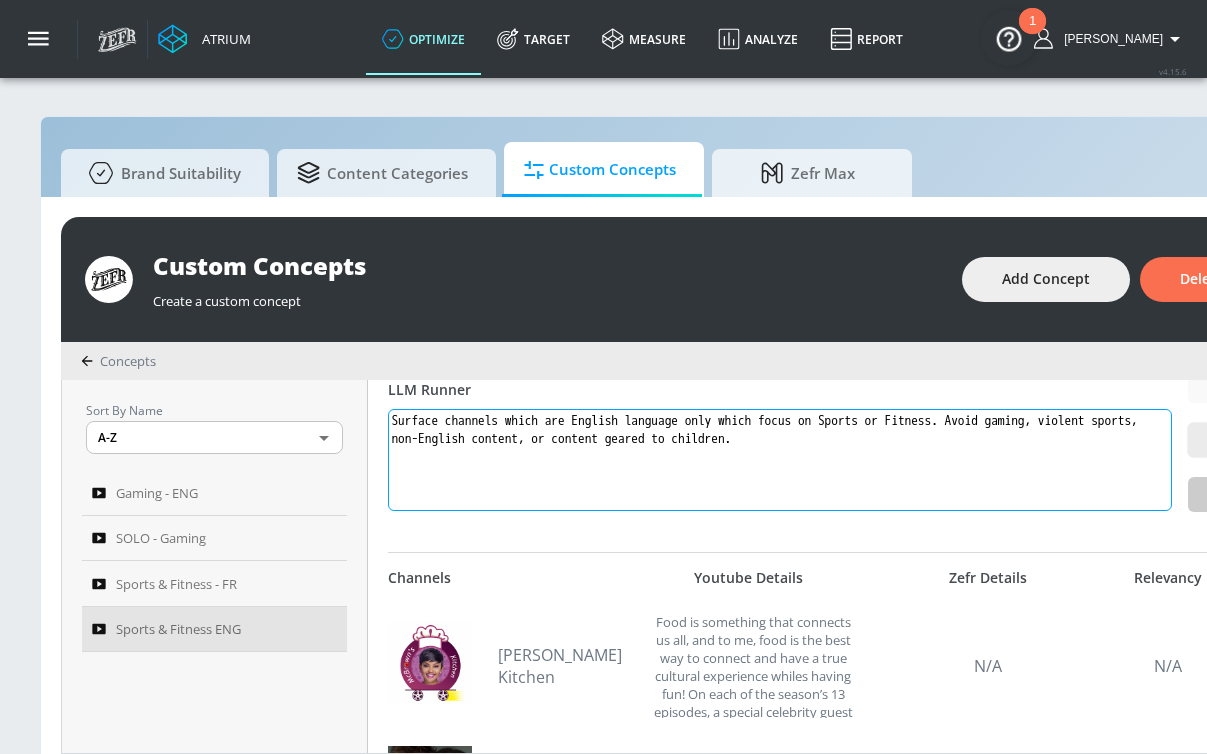 scroll, scrollTop: 0, scrollLeft: 203, axis: horizontal 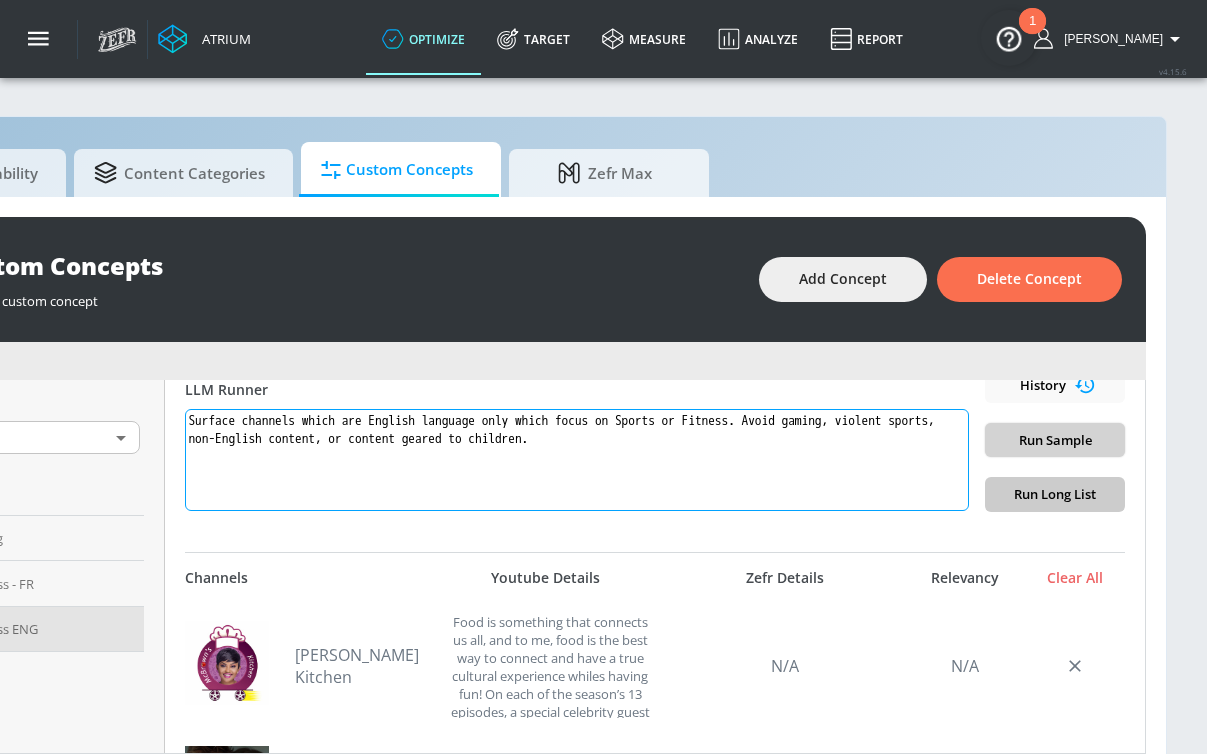 type on "Surface channels which are English language only which focus on Sports or Fitness. Avoid gaming, violent sports, non-English content, or content geared to children." 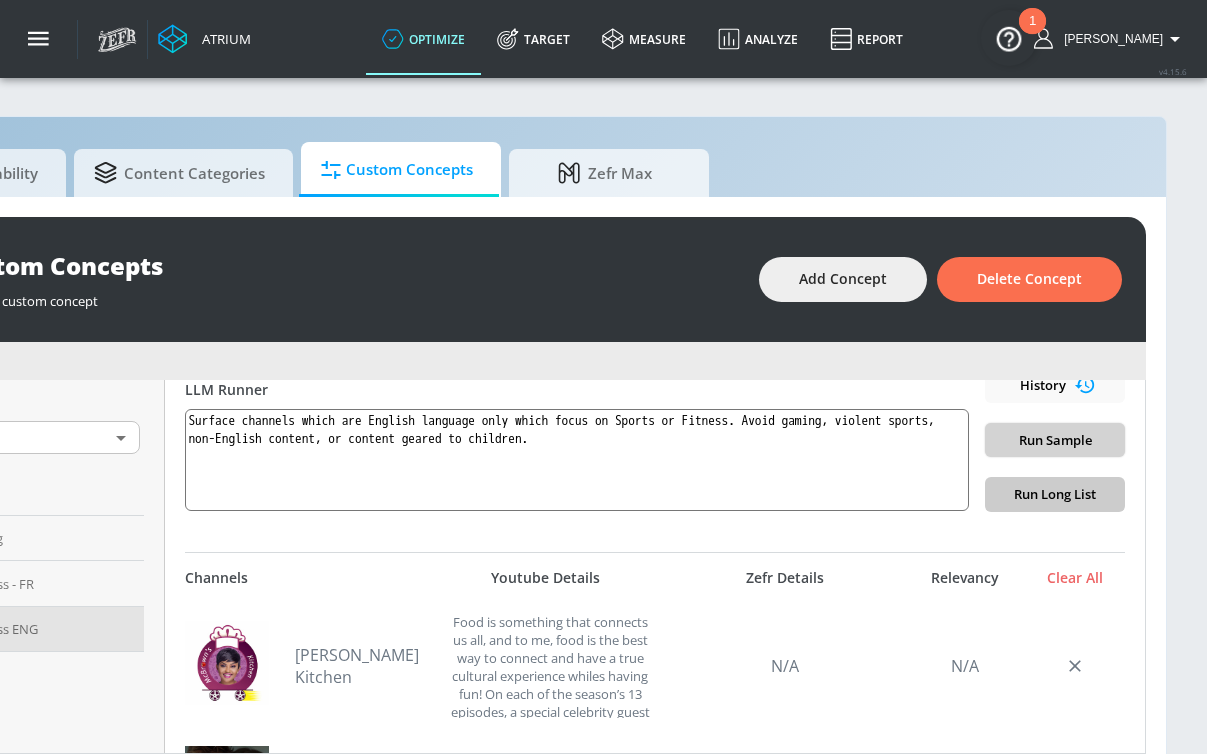 click on "Run Sample" at bounding box center (1055, 440) 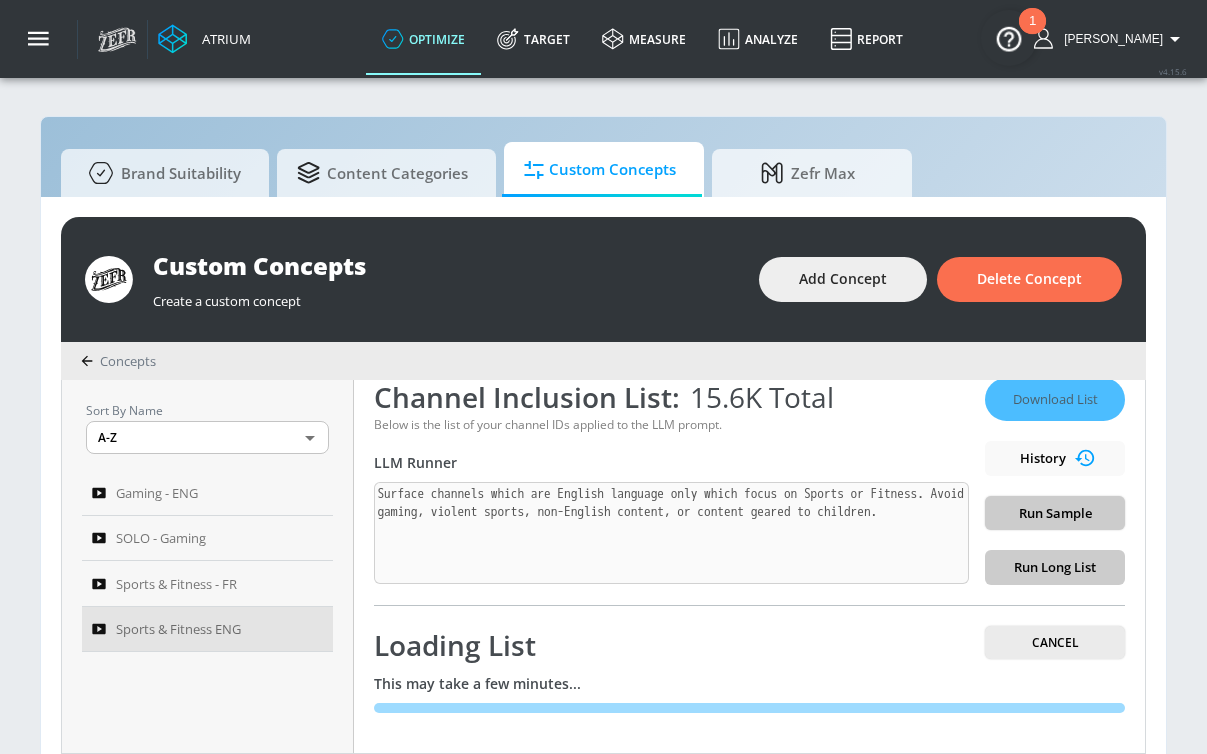 scroll, scrollTop: 0, scrollLeft: 0, axis: both 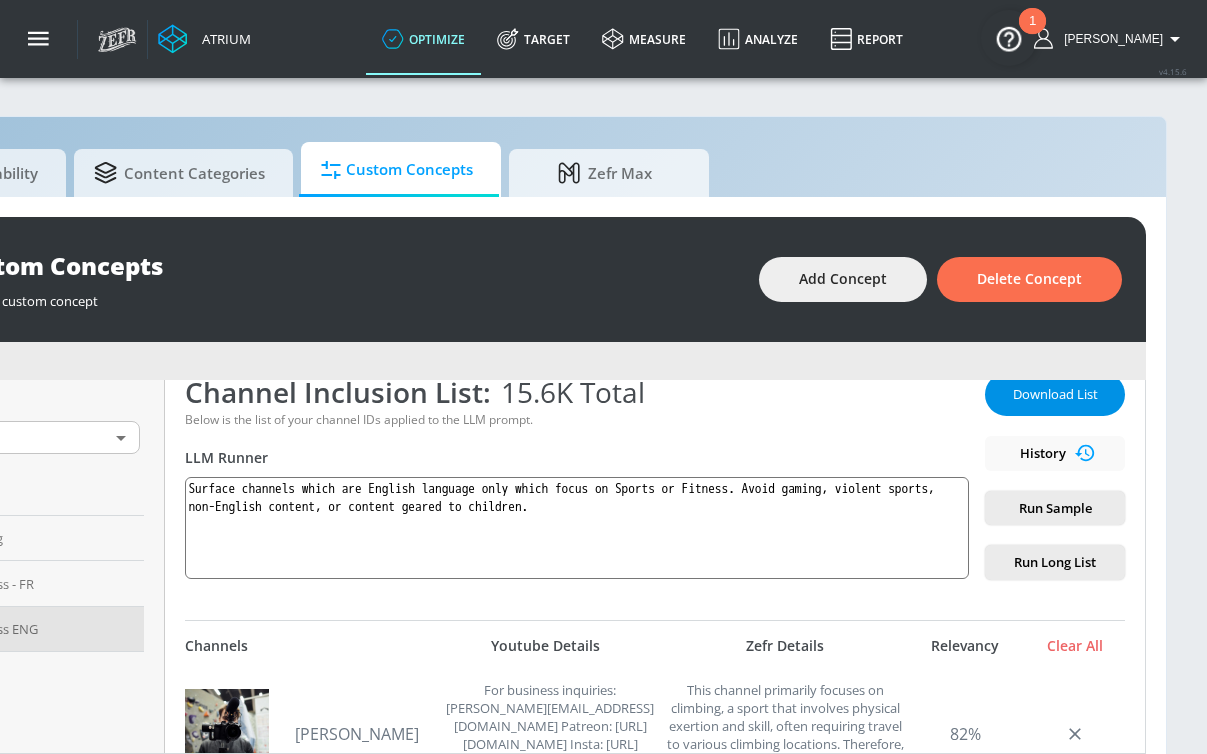 click on "Download List" at bounding box center (1055, 394) 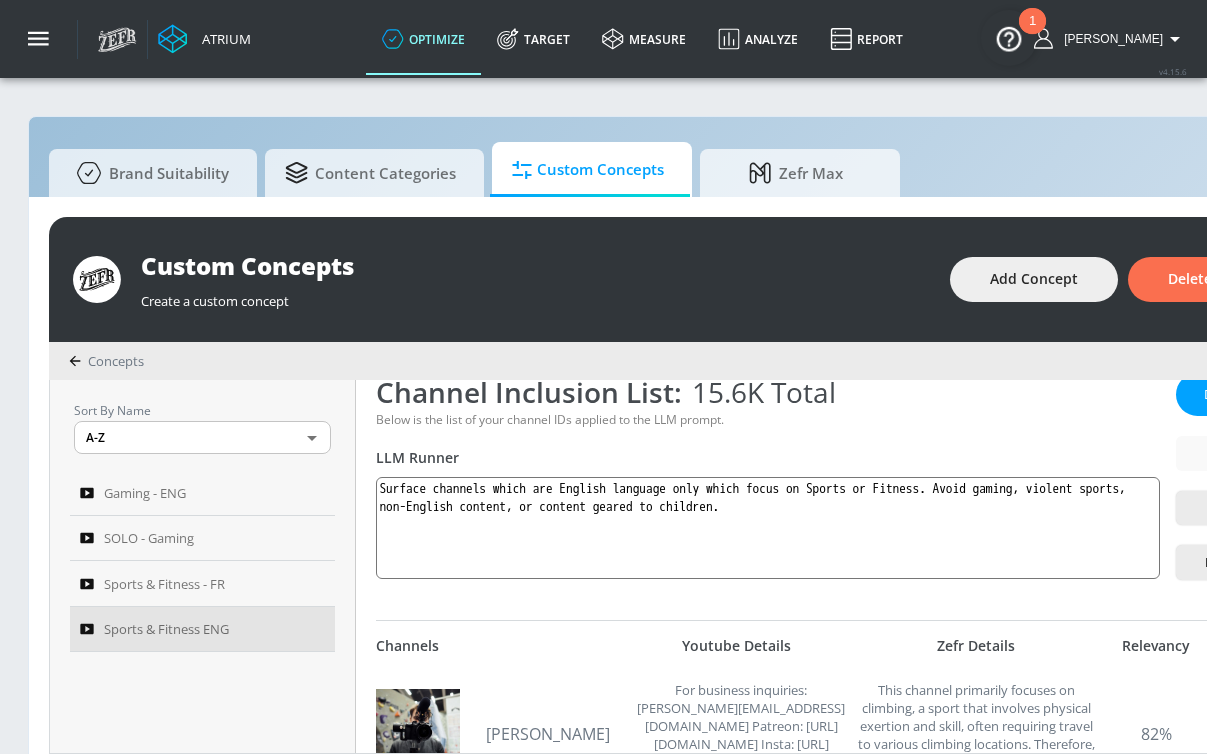 scroll, scrollTop: 0, scrollLeft: 0, axis: both 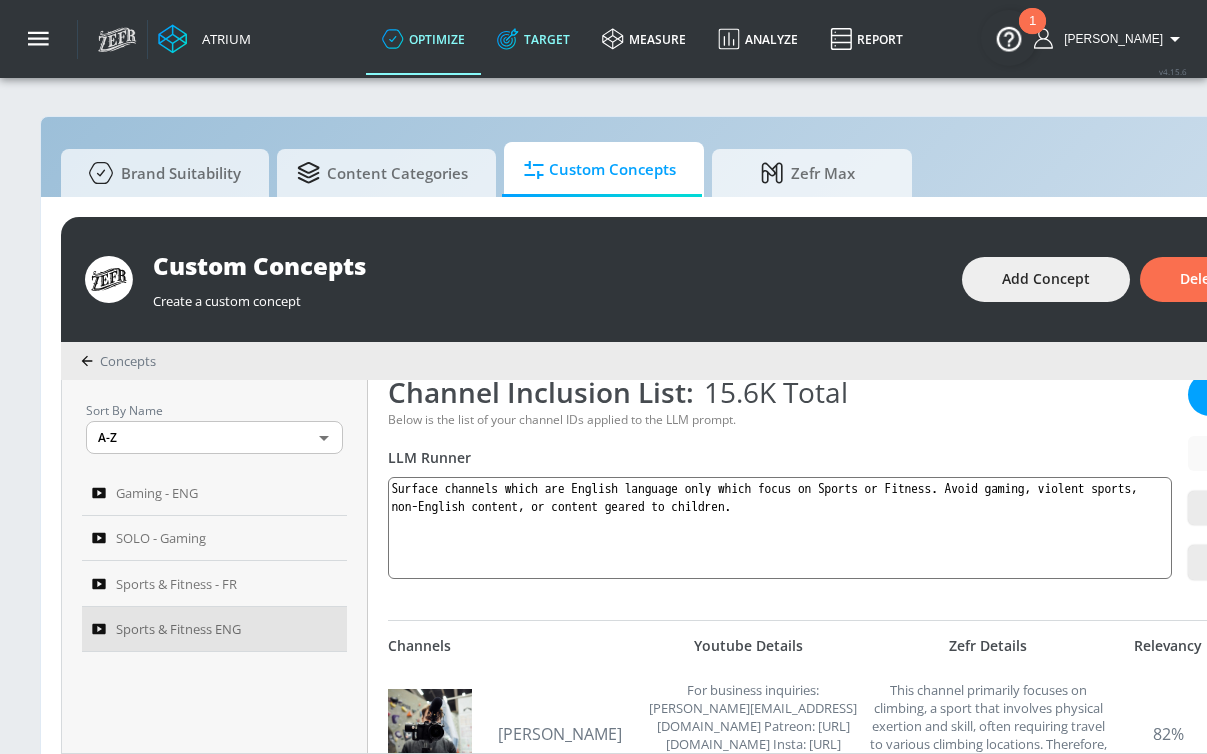 click on "Target" at bounding box center [533, 39] 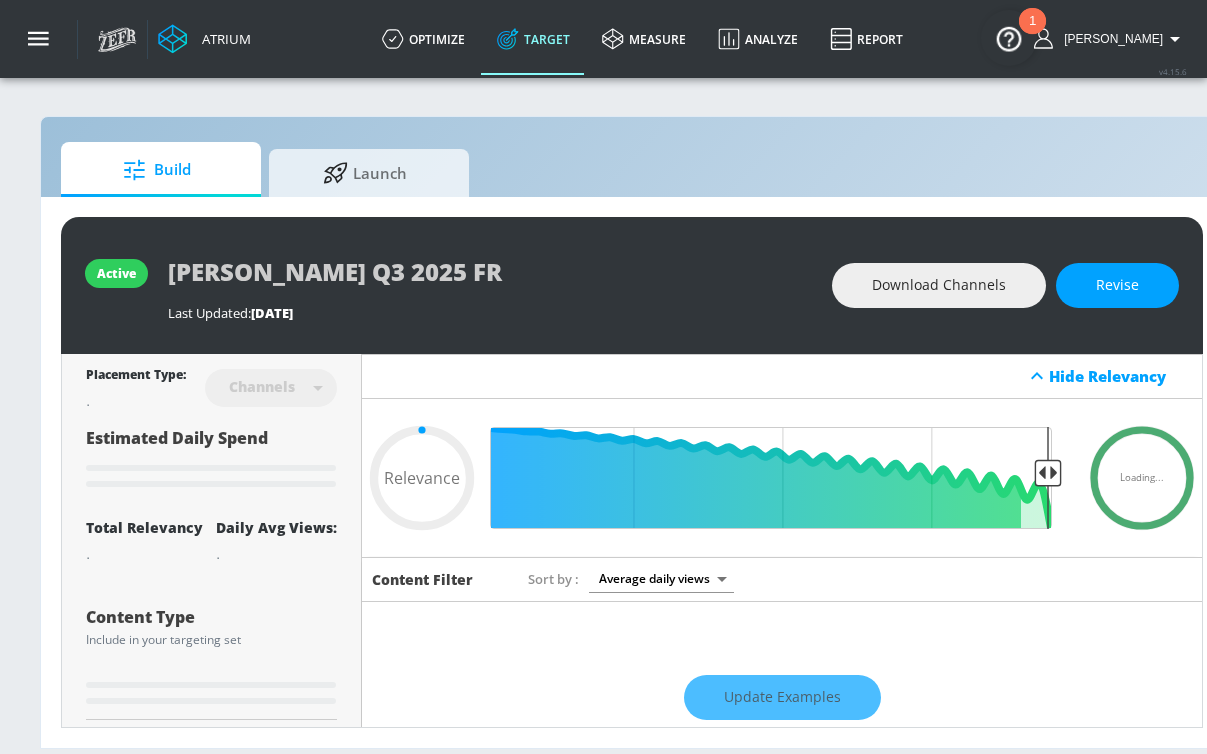 type on "0.05" 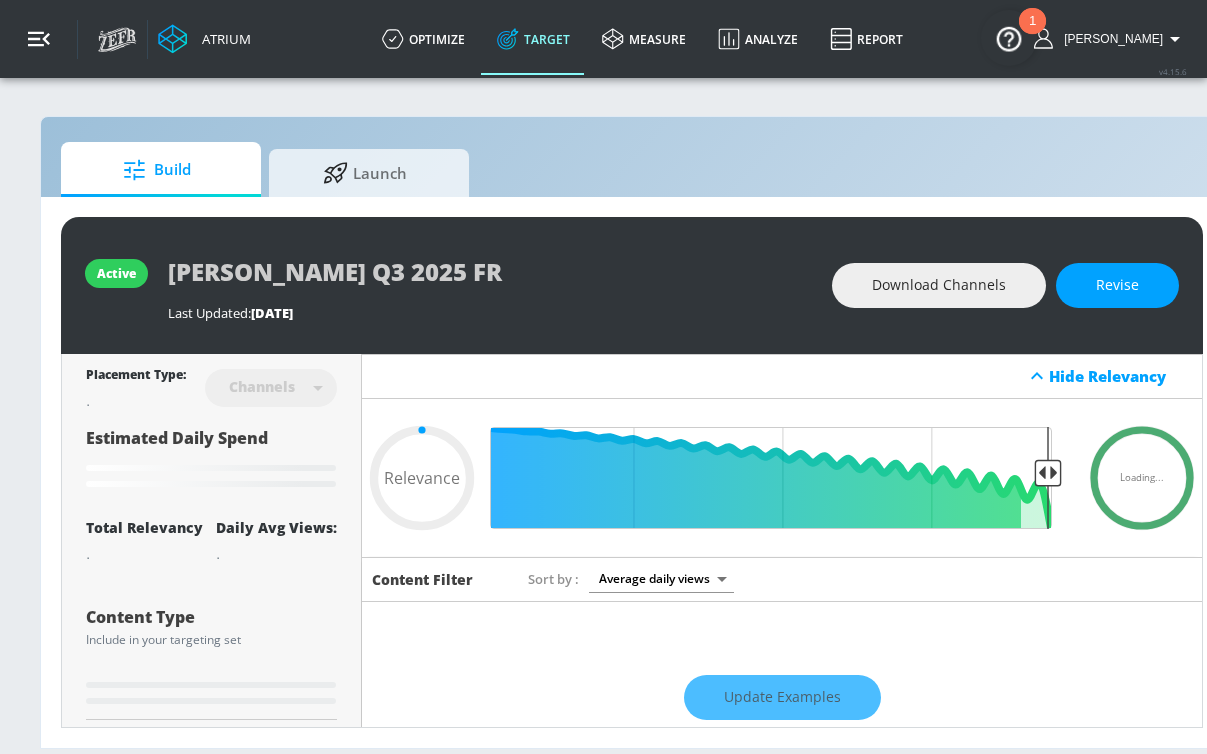 click 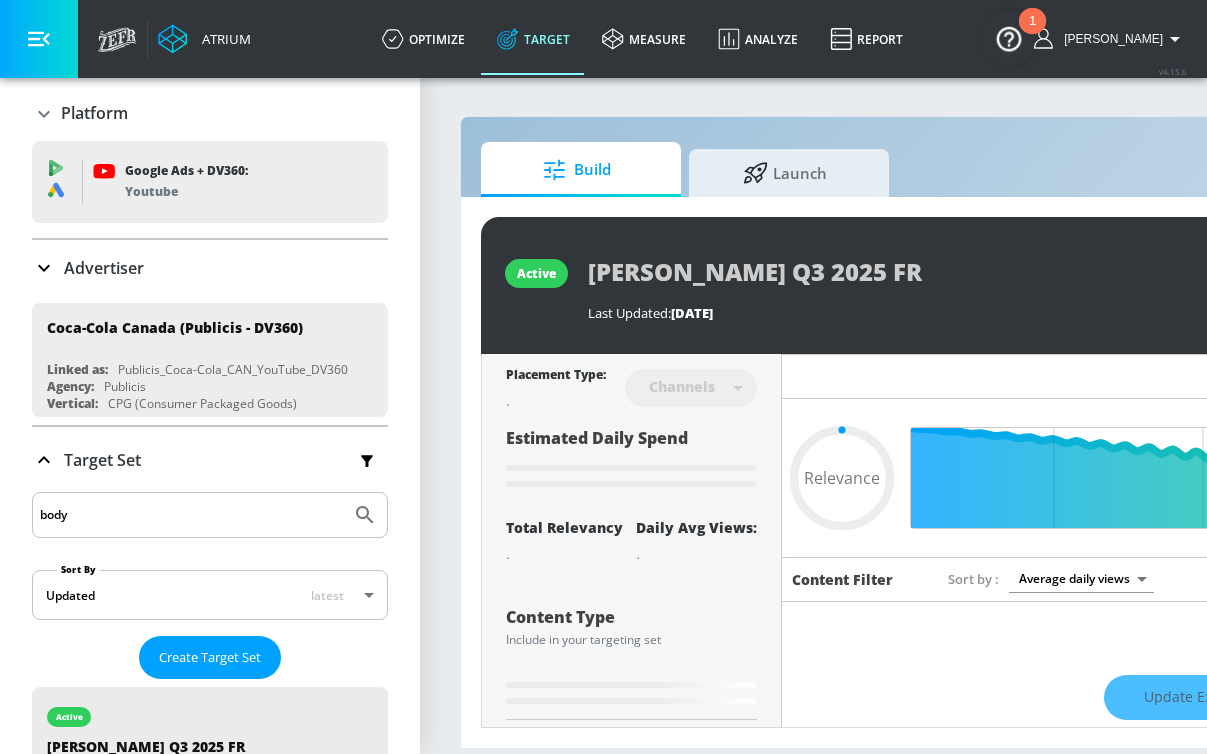click on "body" at bounding box center (191, 515) 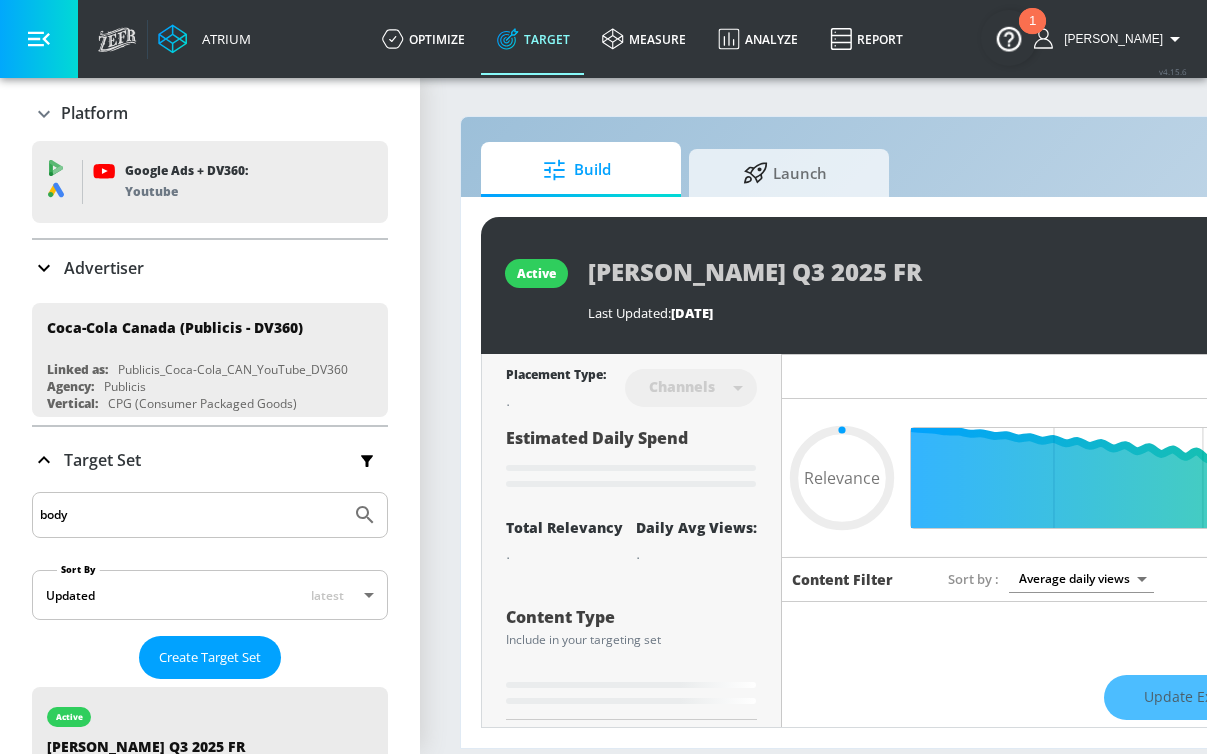 click on "body" at bounding box center [191, 515] 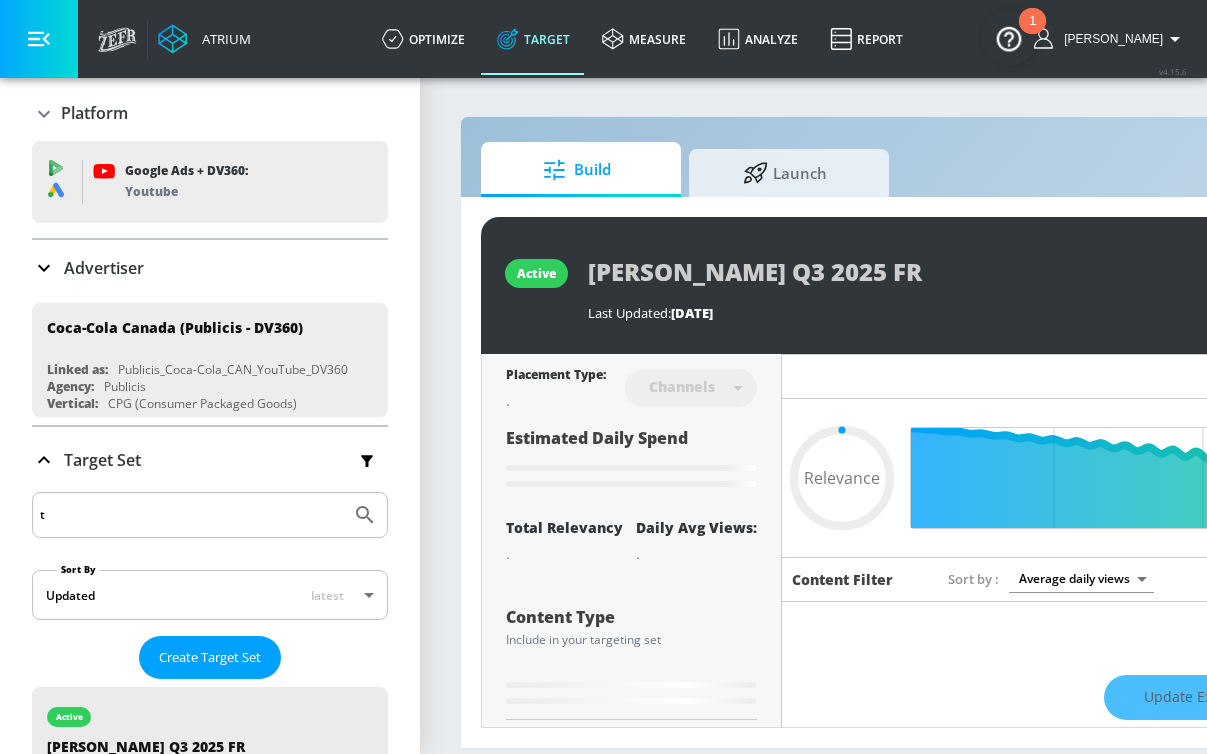 type on "to" 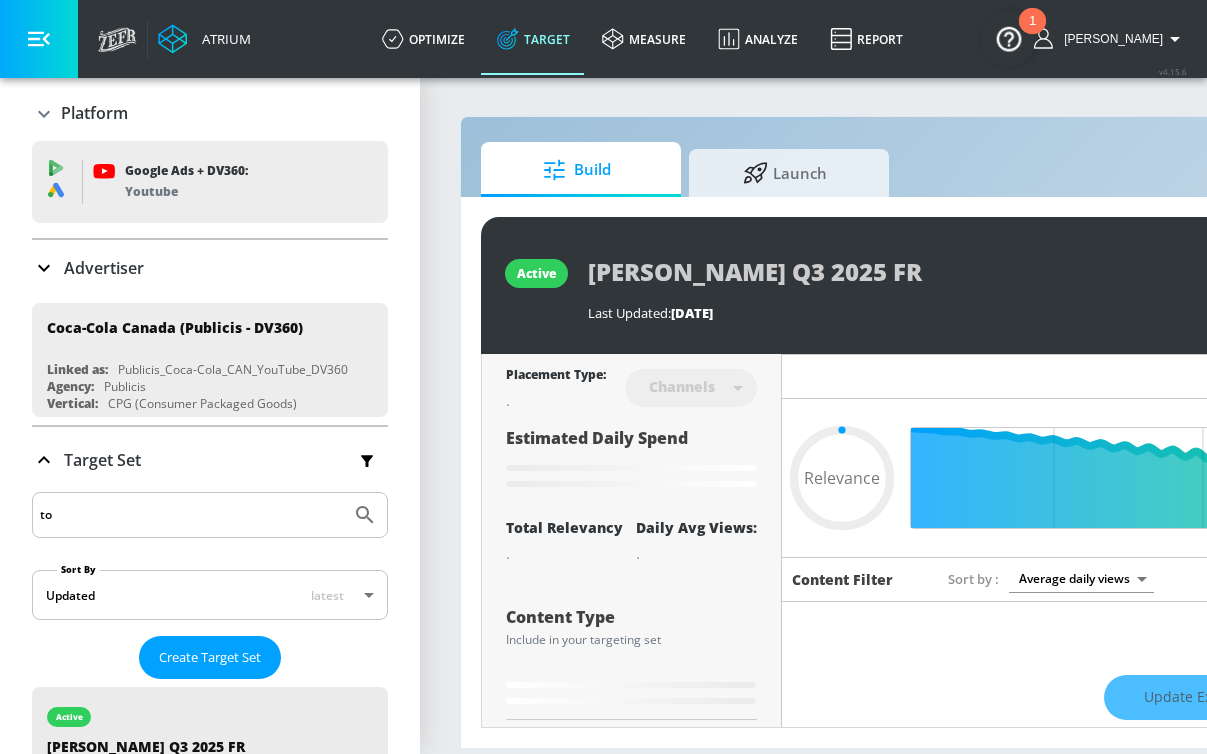 type on "0.78" 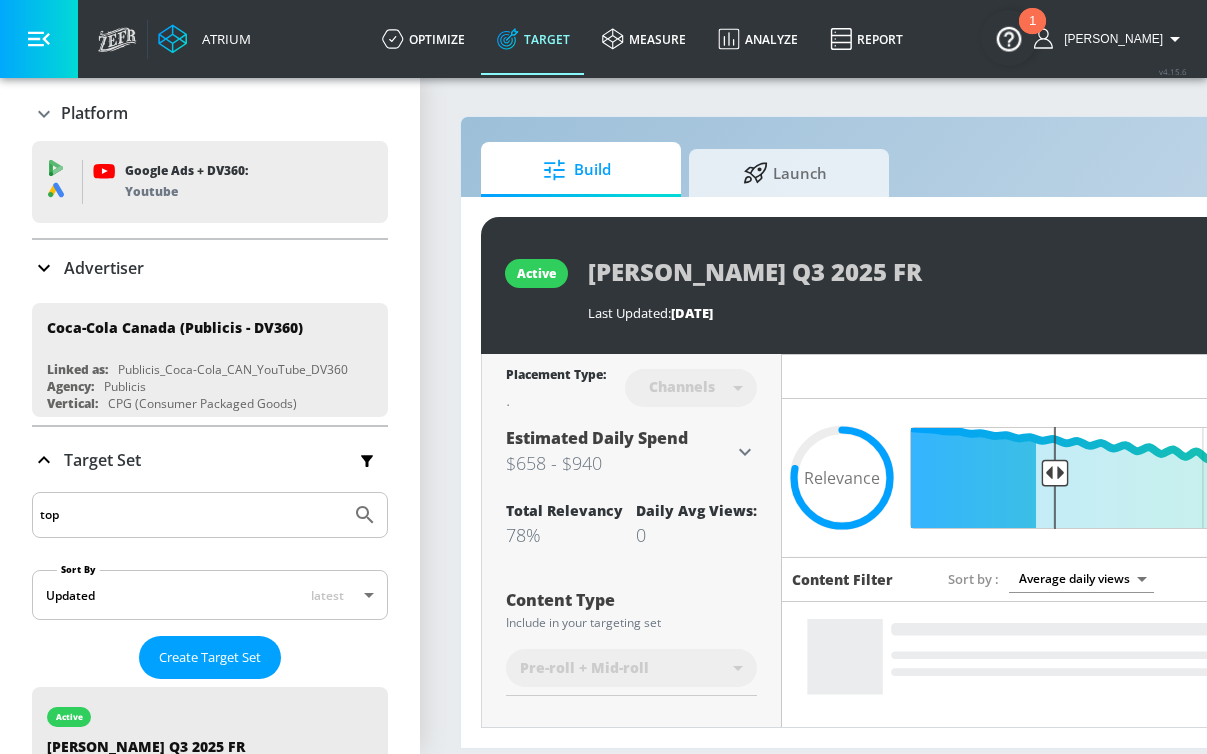 type on "top" 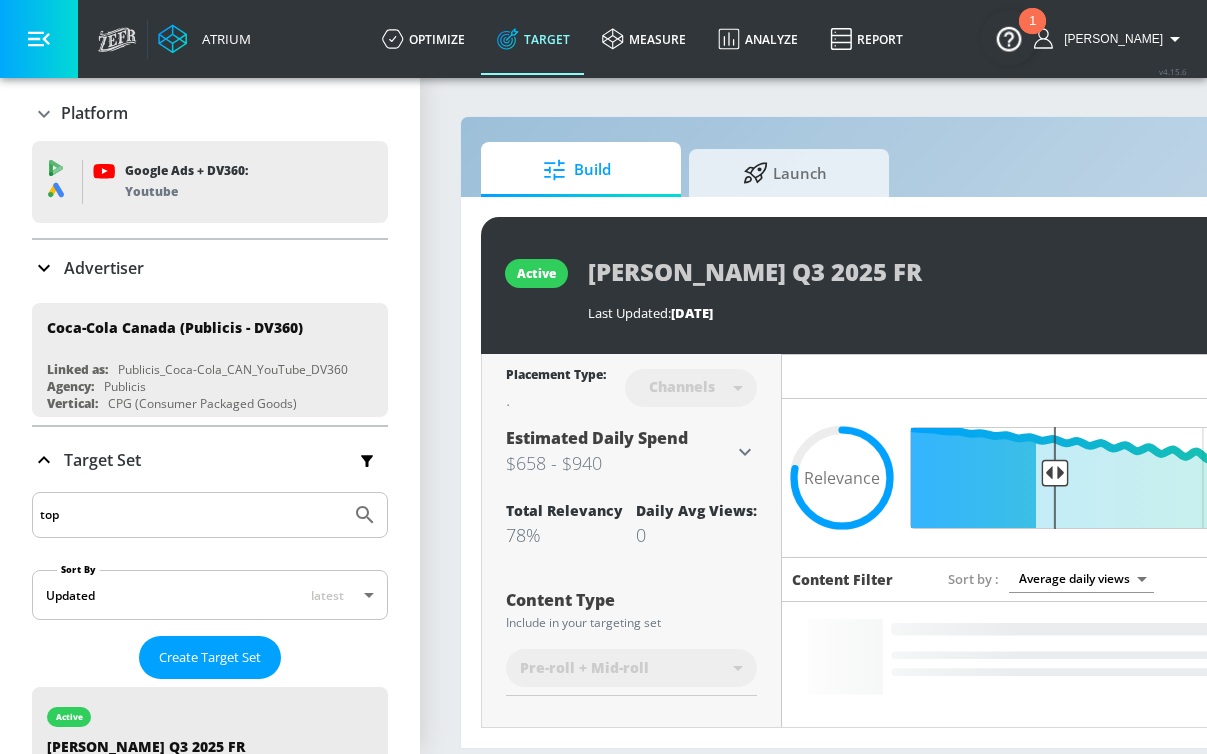 click at bounding box center [365, 515] 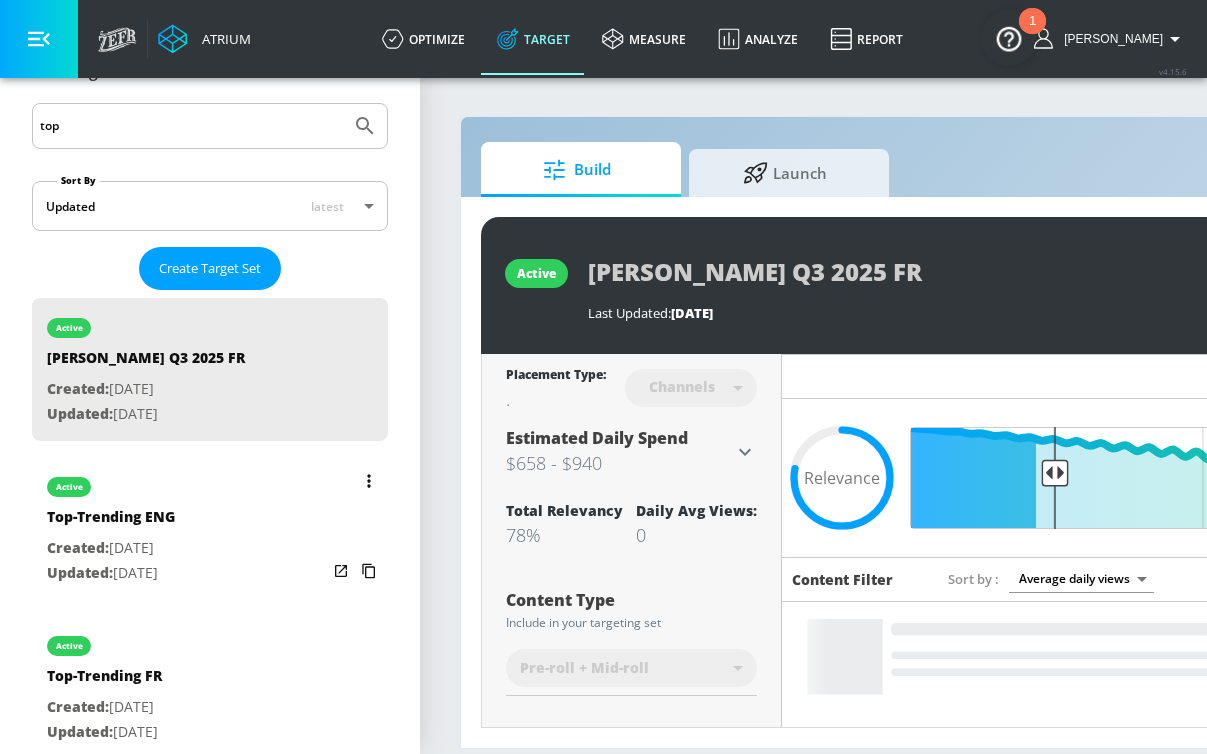 click on "active Top-Trending ENG Created:  Jul. 03, 2025 Updated:  Jul. 03, 2025" at bounding box center [210, 528] 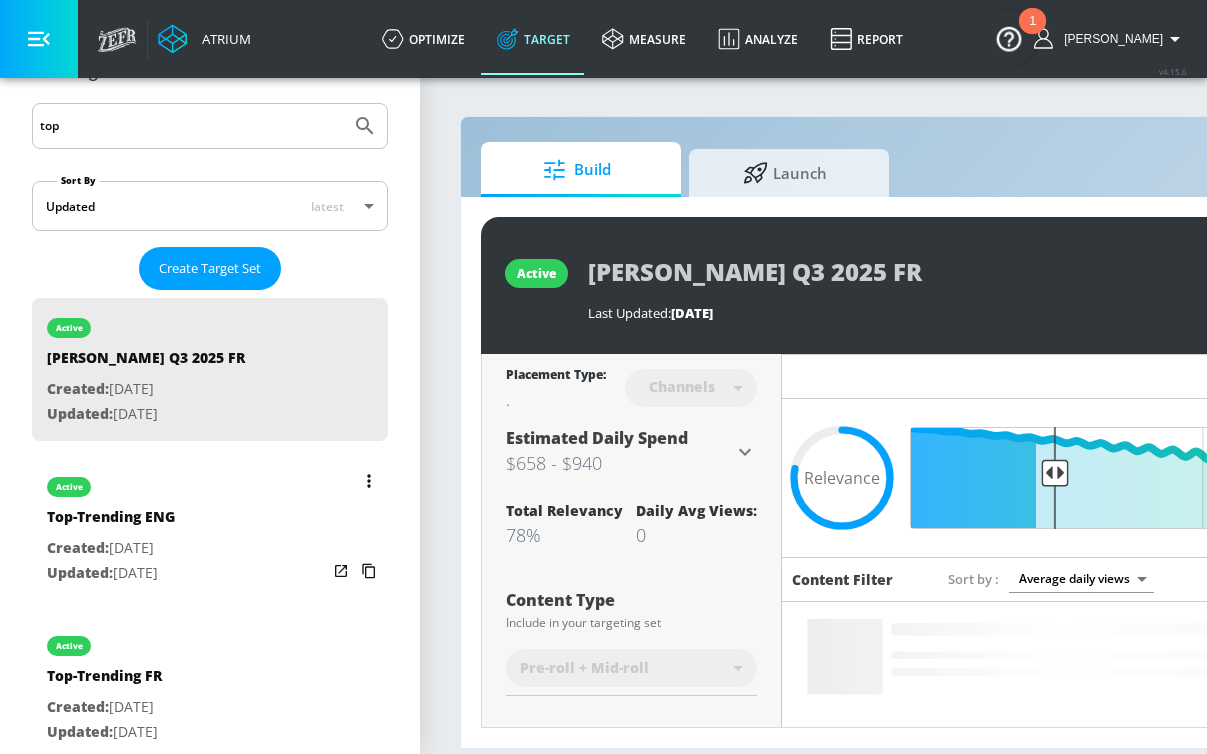 type on "Top-Trending ENG" 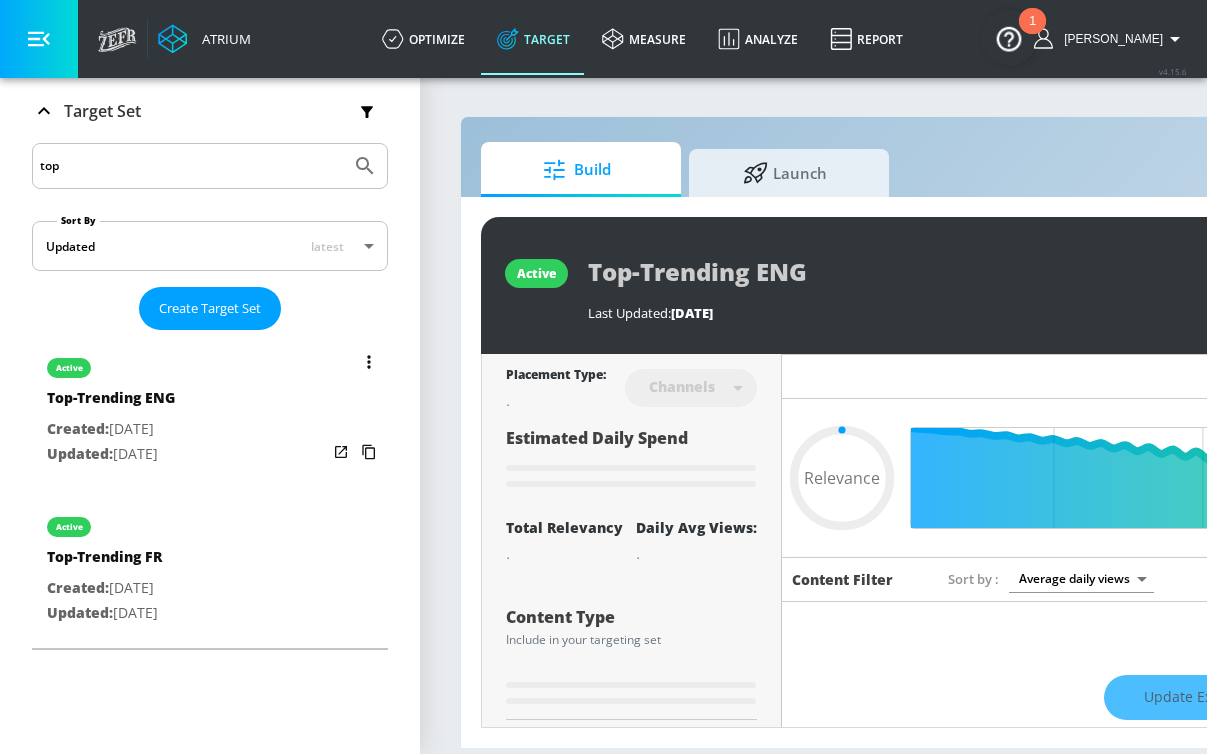scroll, scrollTop: 347, scrollLeft: 0, axis: vertical 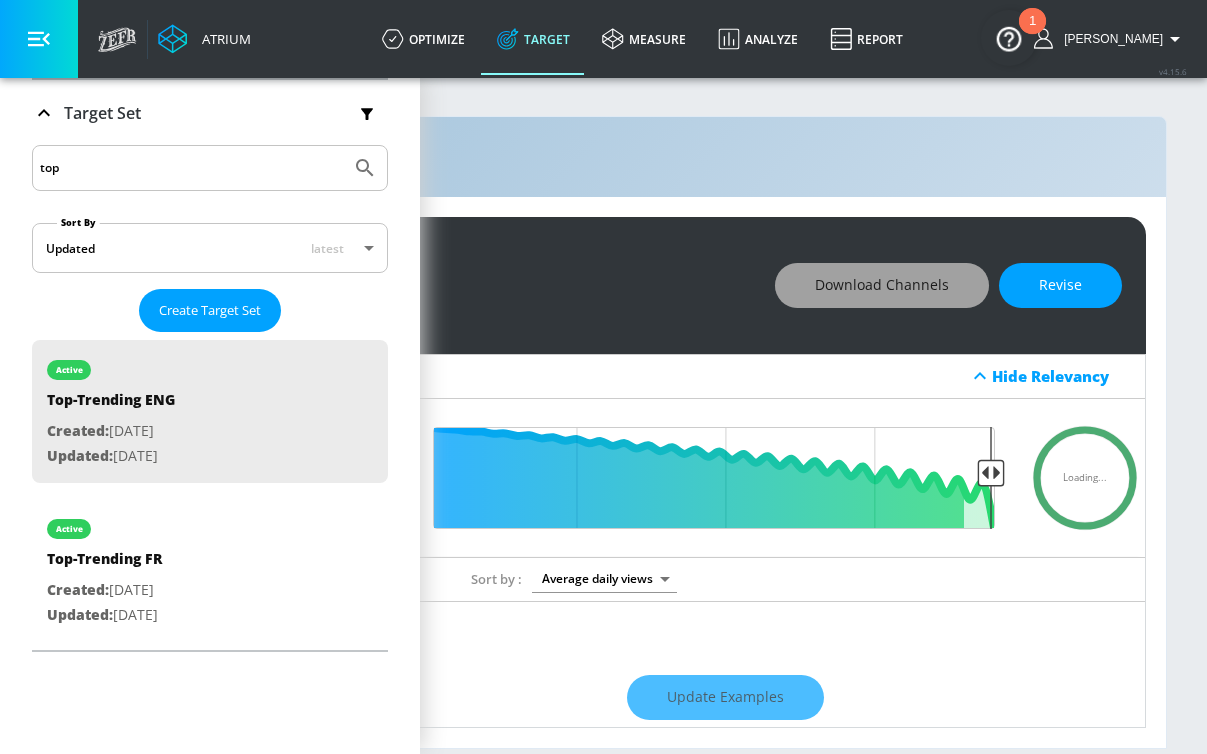 click on "Download Channels" at bounding box center [882, 285] 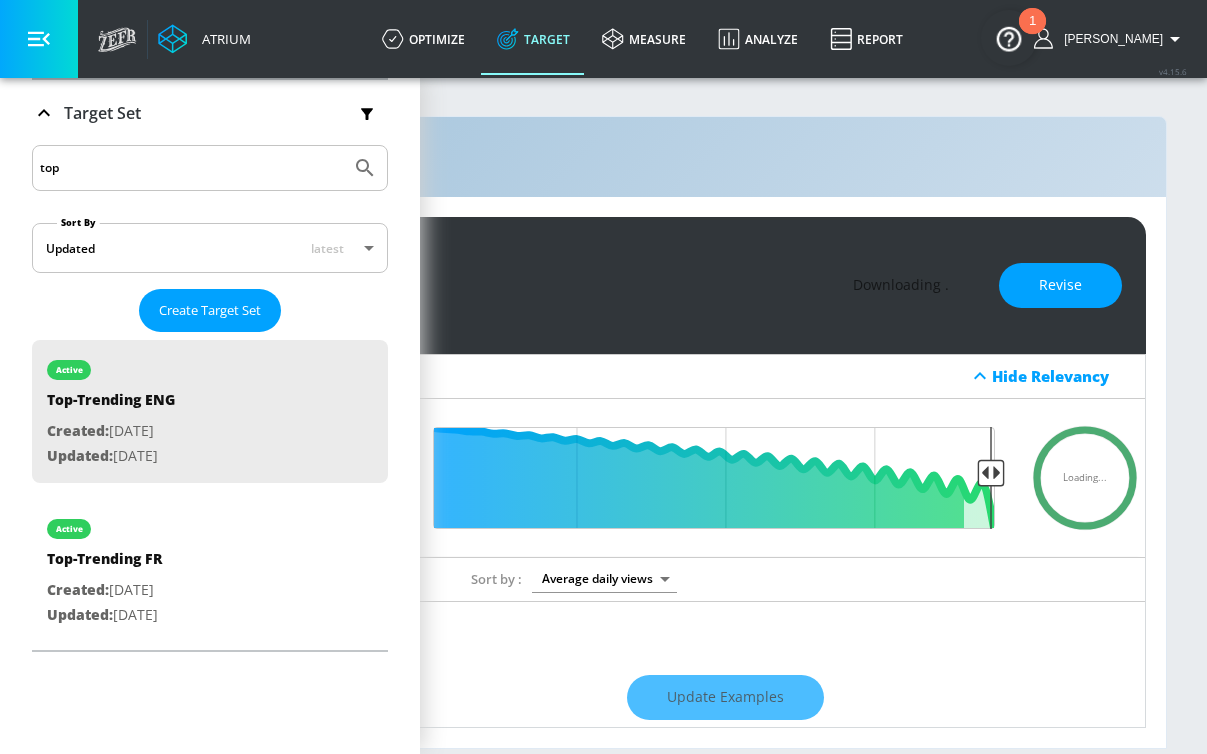 type on "0.5" 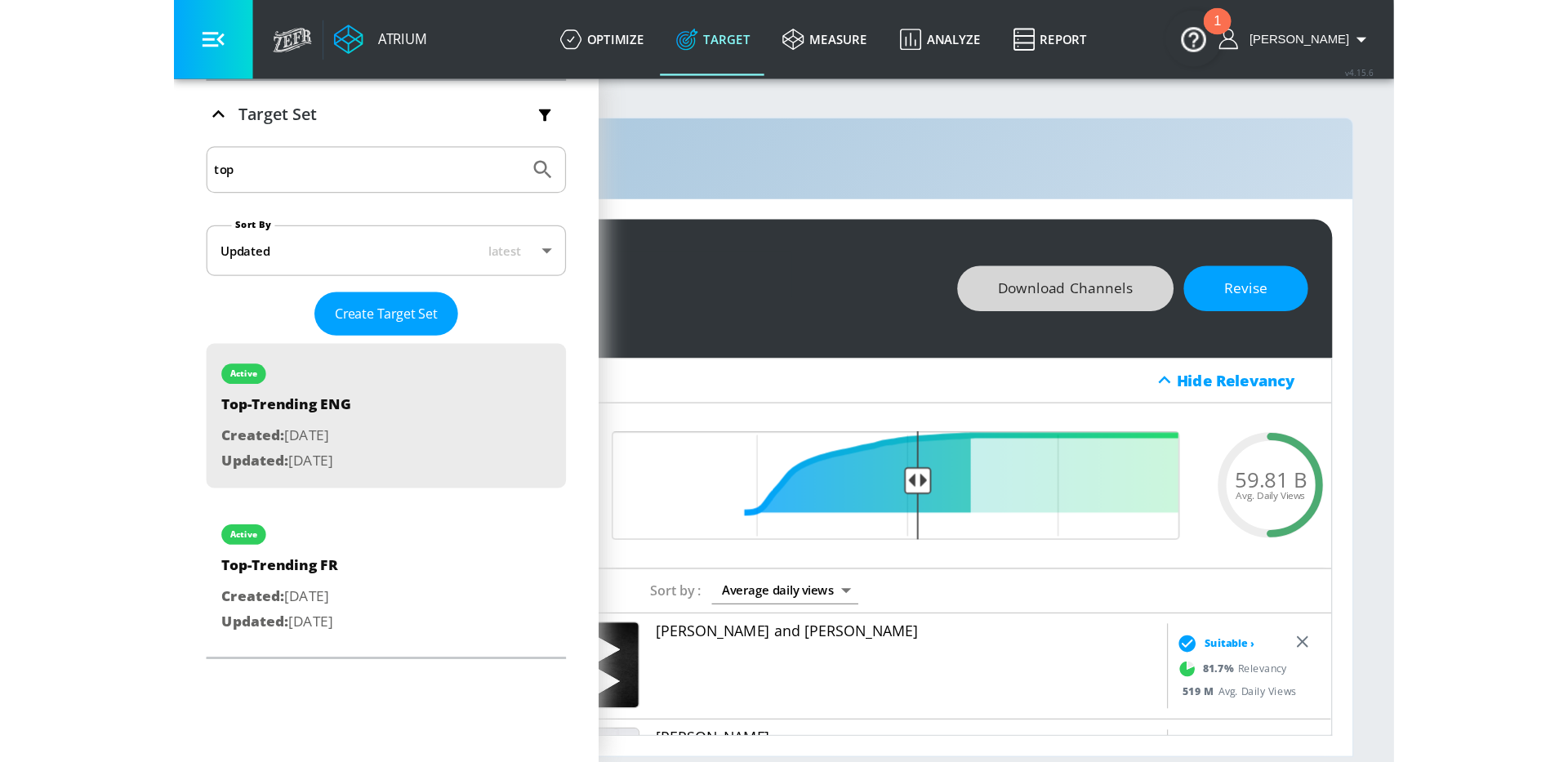 scroll, scrollTop: 0, scrollLeft: 0, axis: both 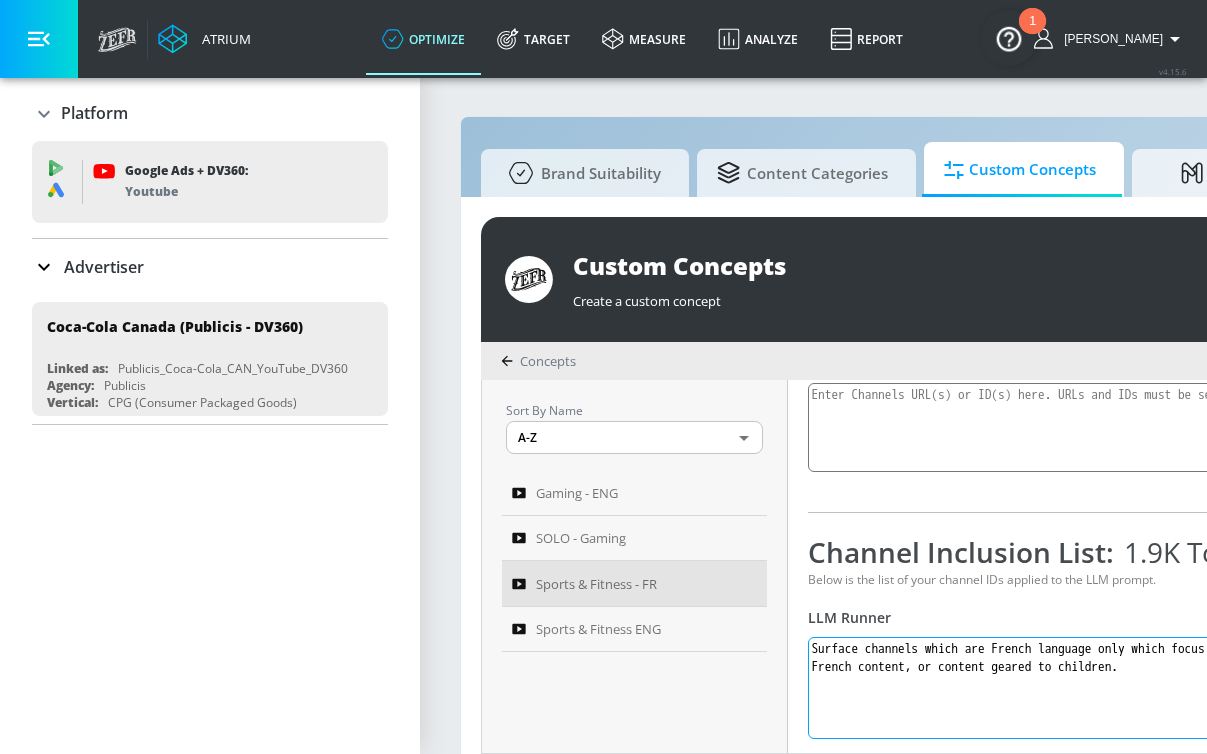 click on "Surface channels which are French language only which focus on Sports or Fitness. Avoid gaming, violent sports, non-French content, or content geared to children." at bounding box center [1200, 687] 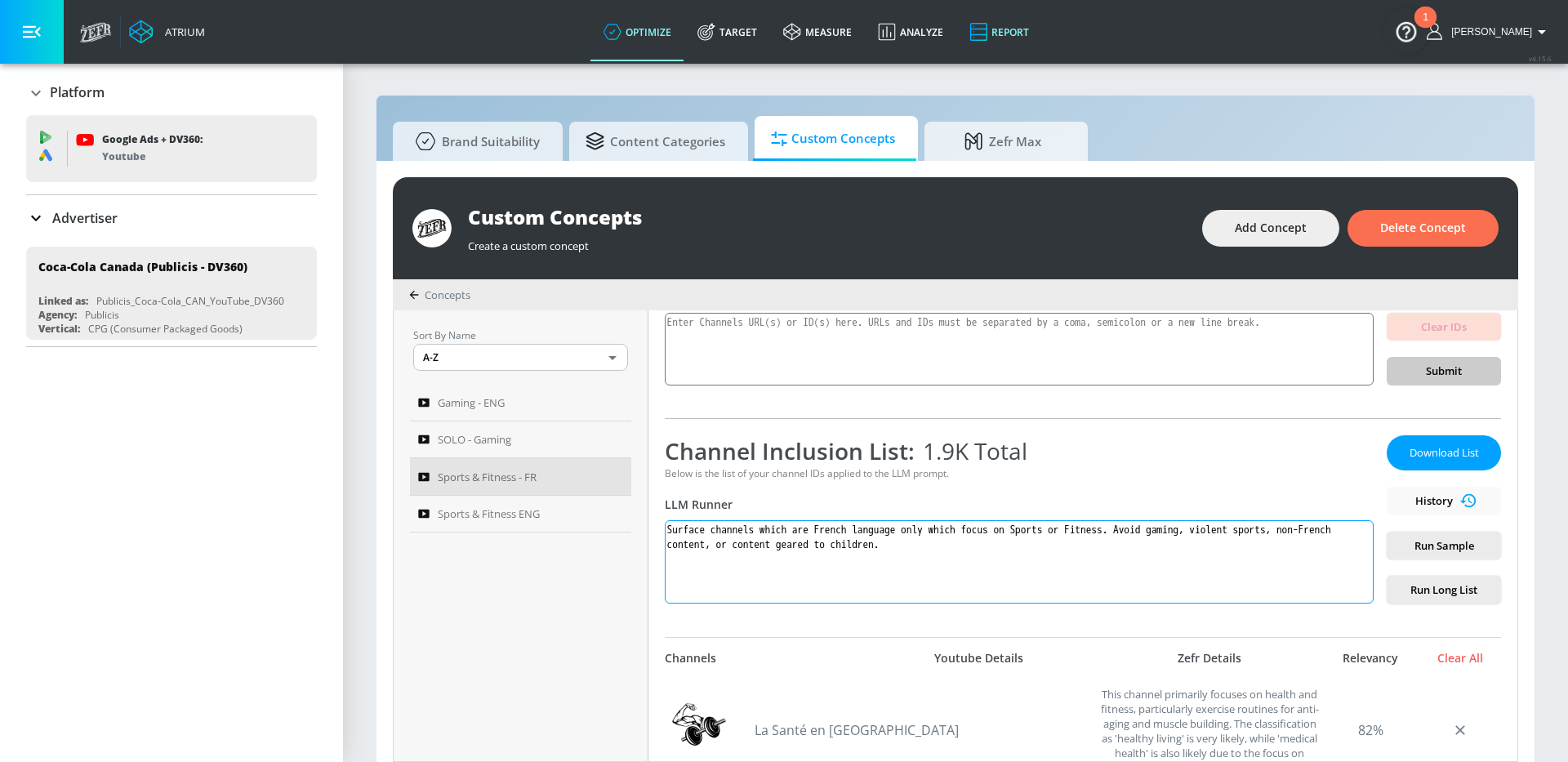 scroll, scrollTop: 88, scrollLeft: 0, axis: vertical 